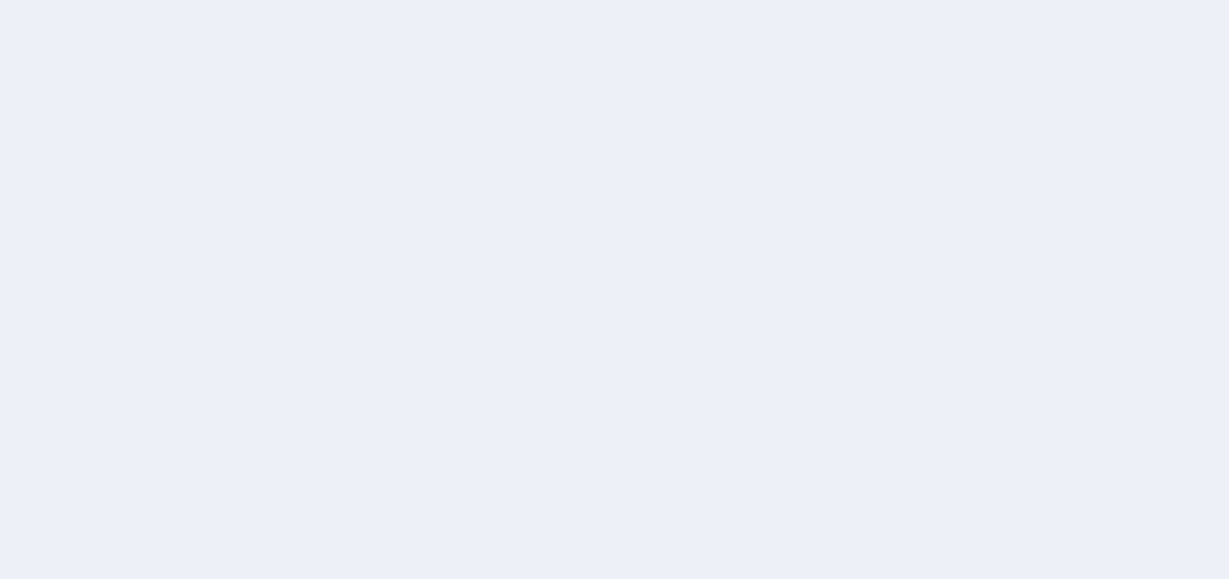 scroll, scrollTop: 0, scrollLeft: 0, axis: both 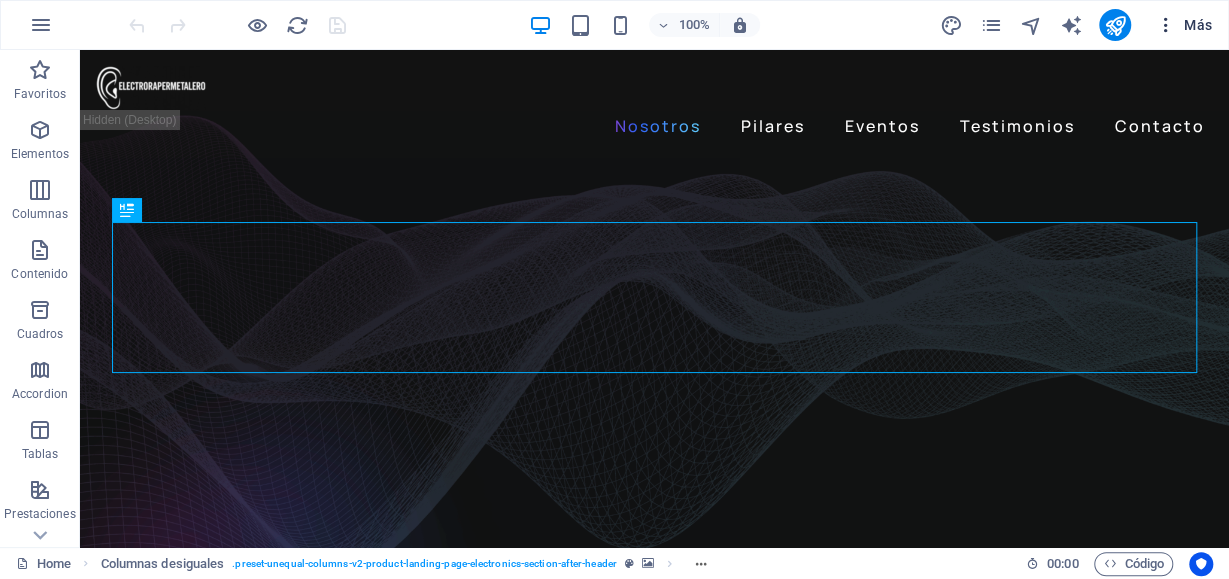 click on "Más" at bounding box center [1183, 25] 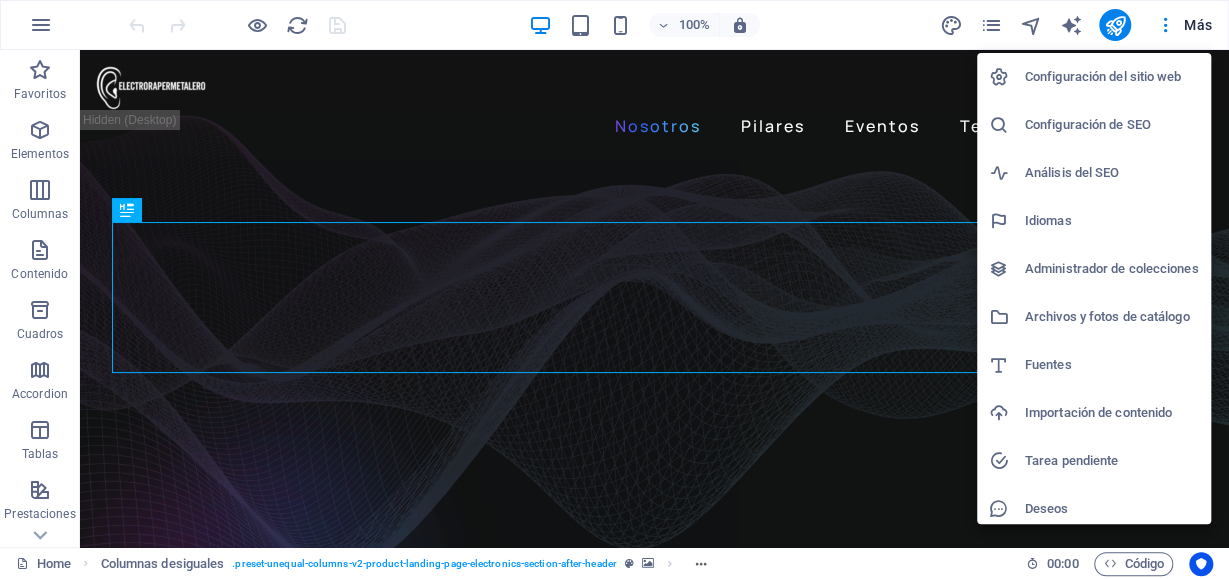 click on "Configuración del sitio web" at bounding box center (1112, 77) 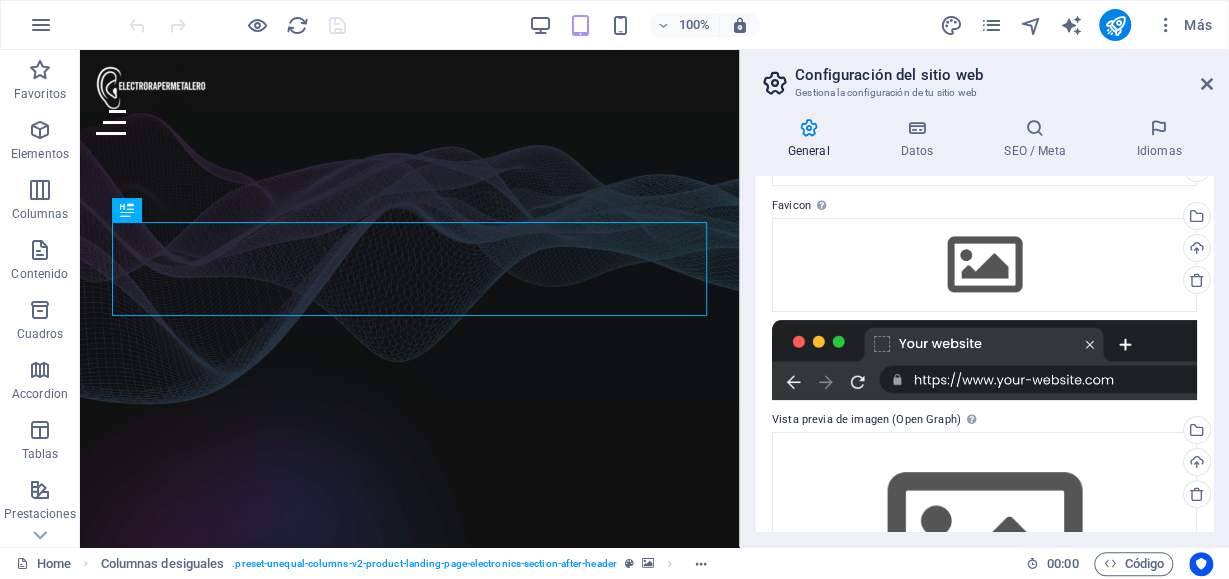 scroll, scrollTop: 312, scrollLeft: 0, axis: vertical 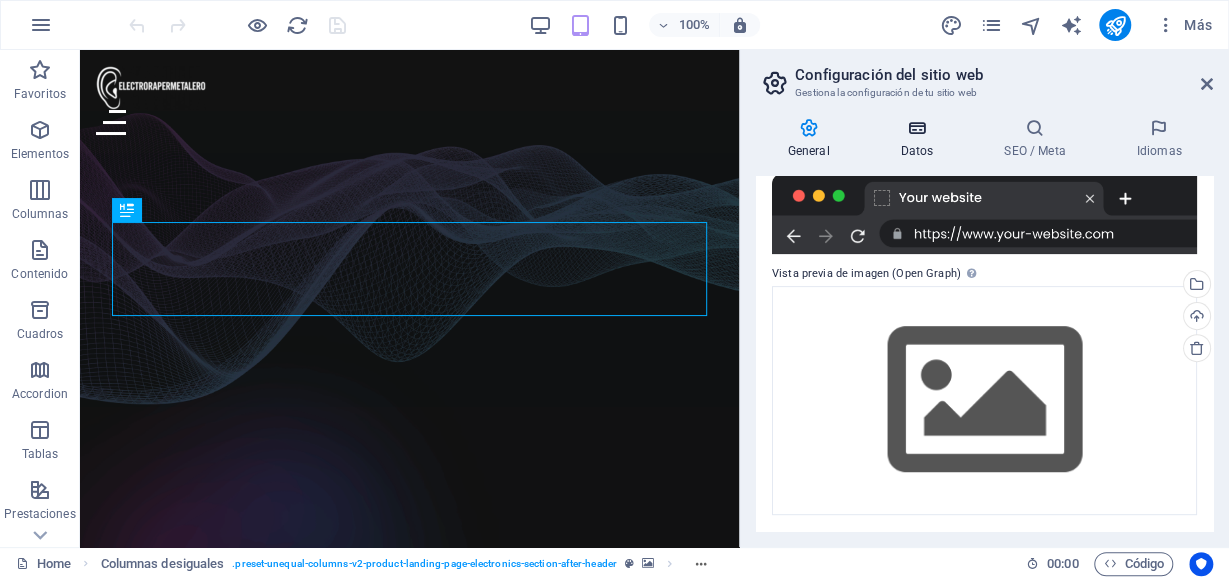 click at bounding box center (917, 128) 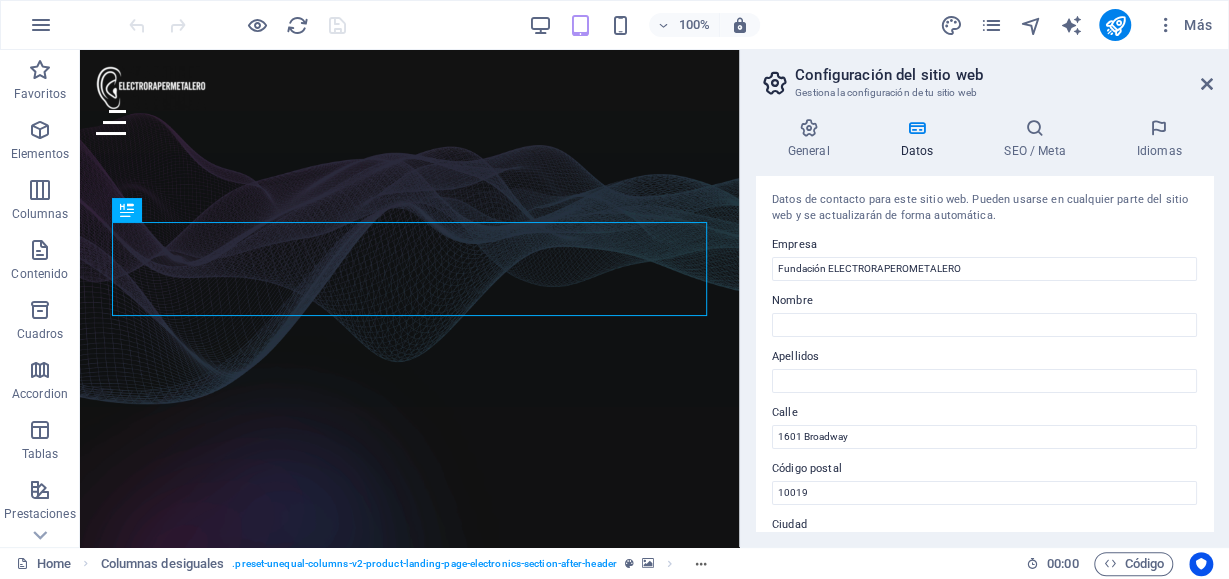 scroll, scrollTop: 605, scrollLeft: 0, axis: vertical 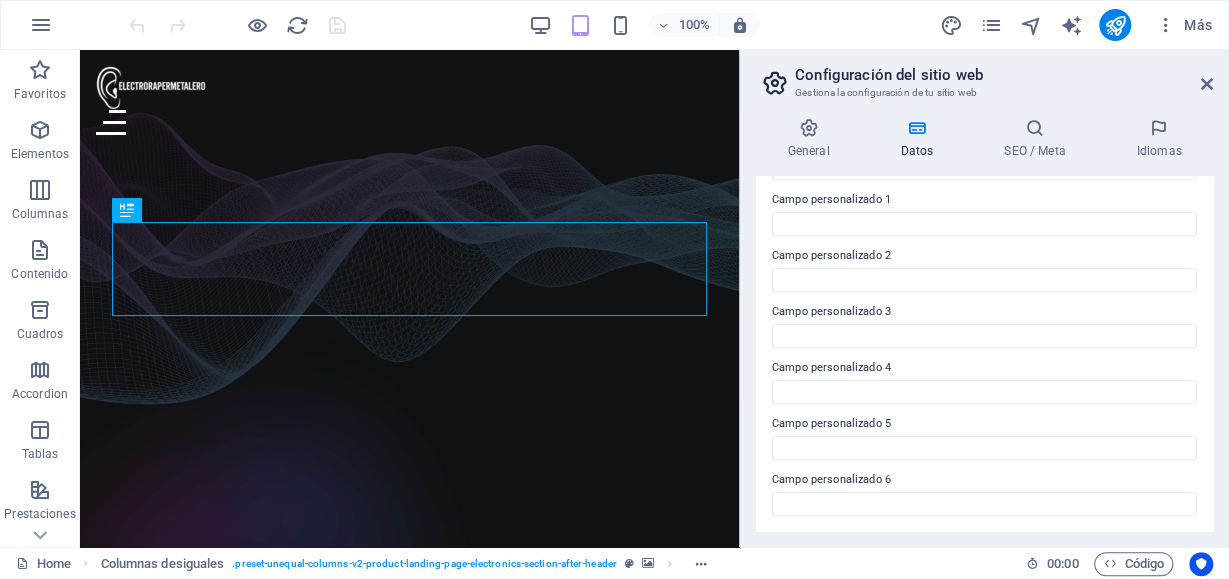 click on "Configuración del sitio web Gestiona la configuración de tu sitio web" at bounding box center (986, 76) 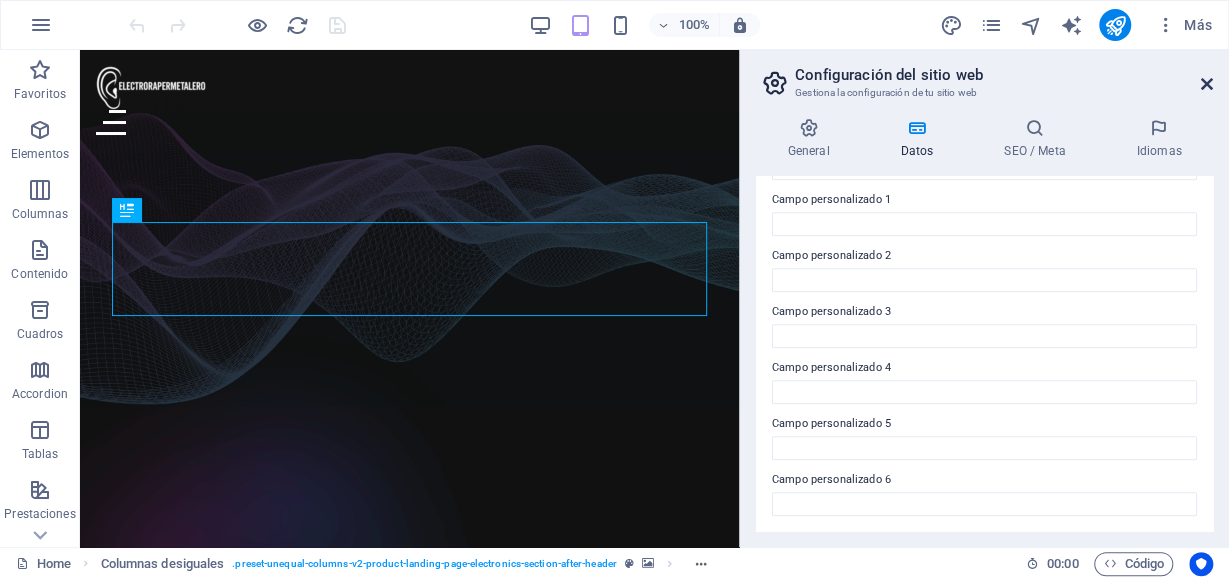 click at bounding box center (1207, 84) 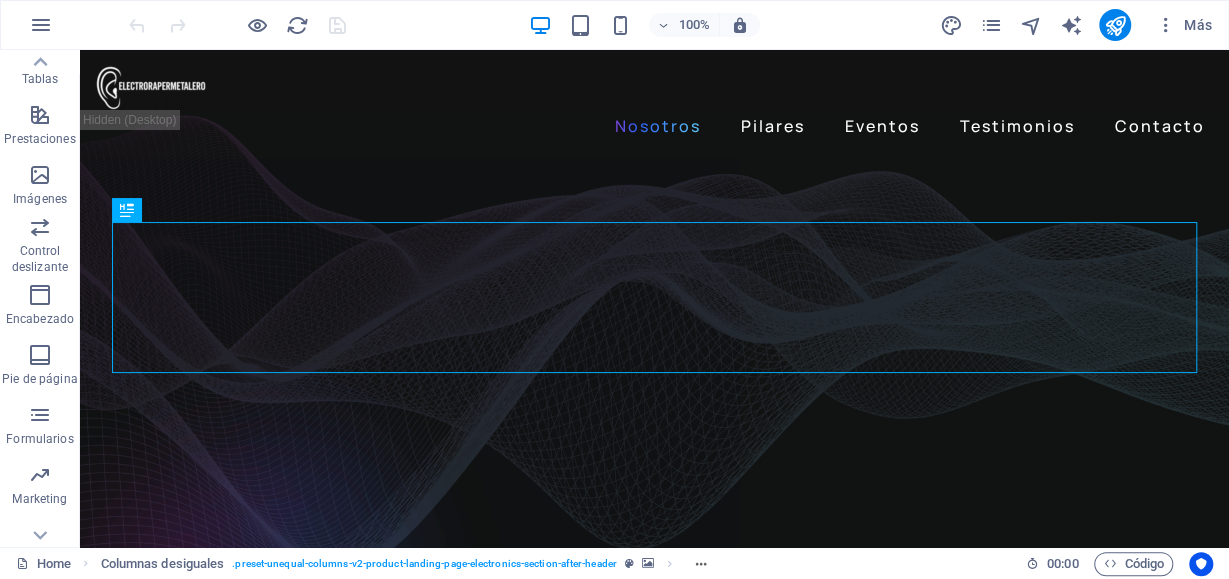 scroll, scrollTop: 402, scrollLeft: 0, axis: vertical 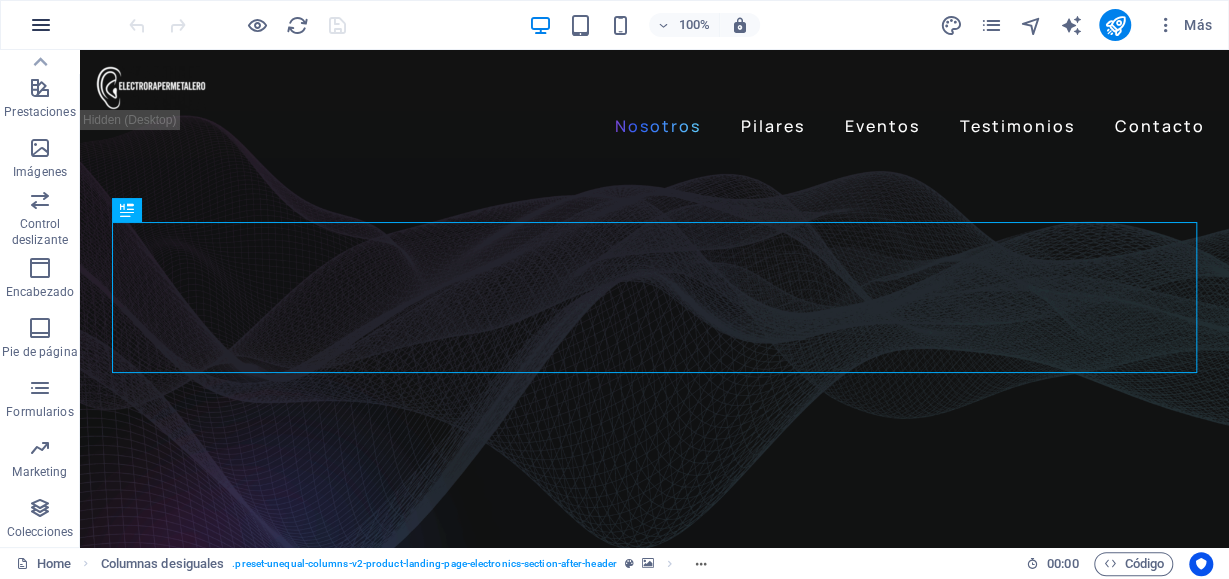 click at bounding box center (41, 25) 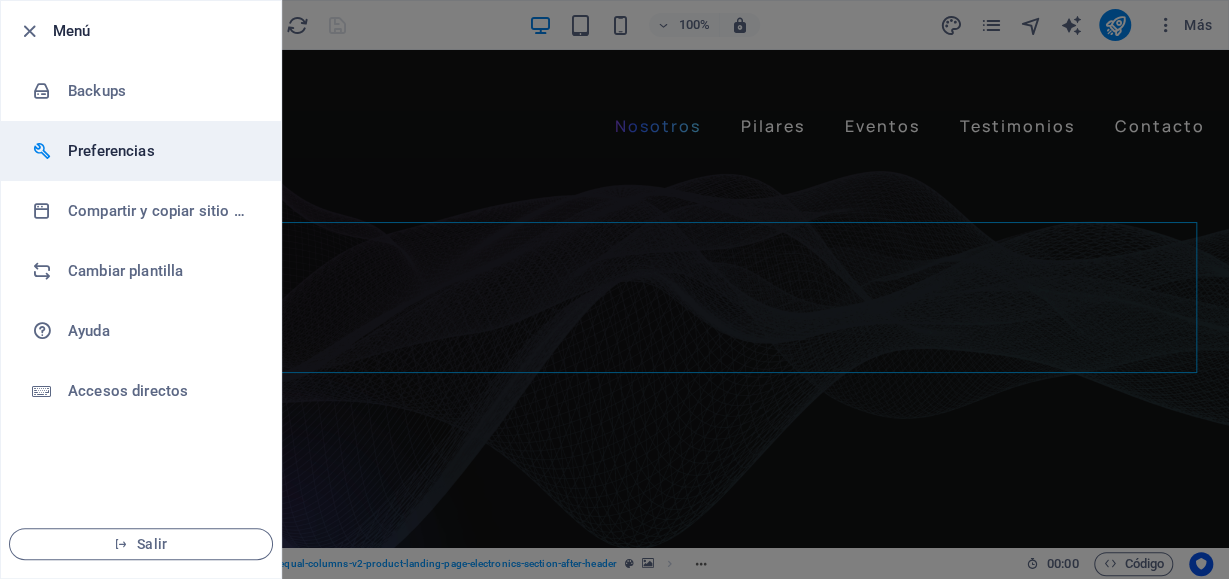 click on "Preferencias" at bounding box center [160, 151] 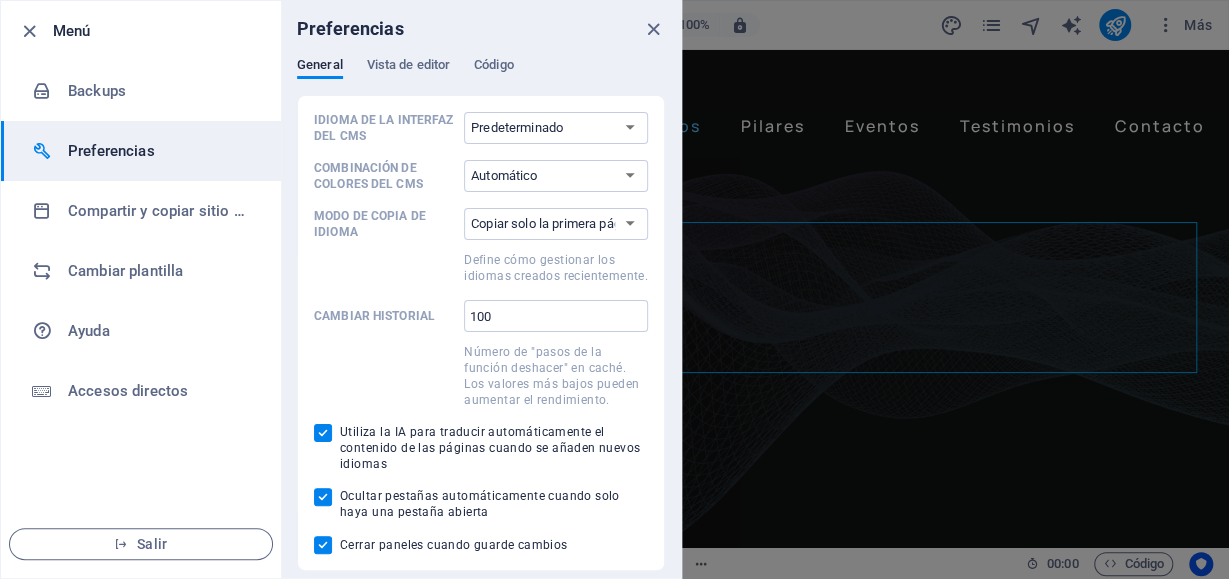 click on "Preferencias" at bounding box center [481, 29] 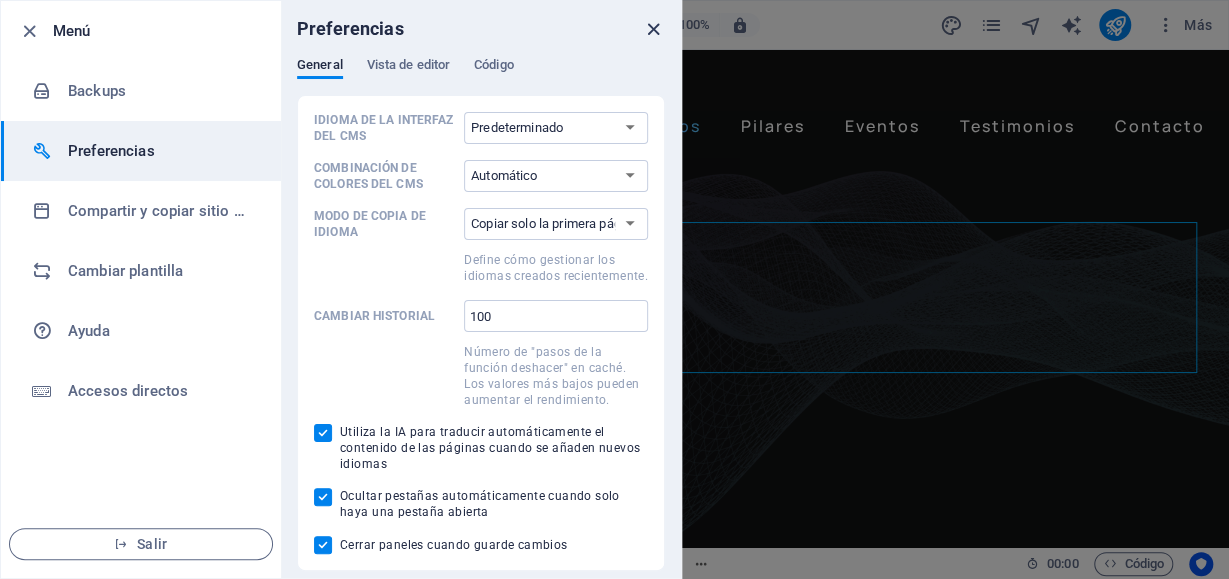 click at bounding box center [653, 29] 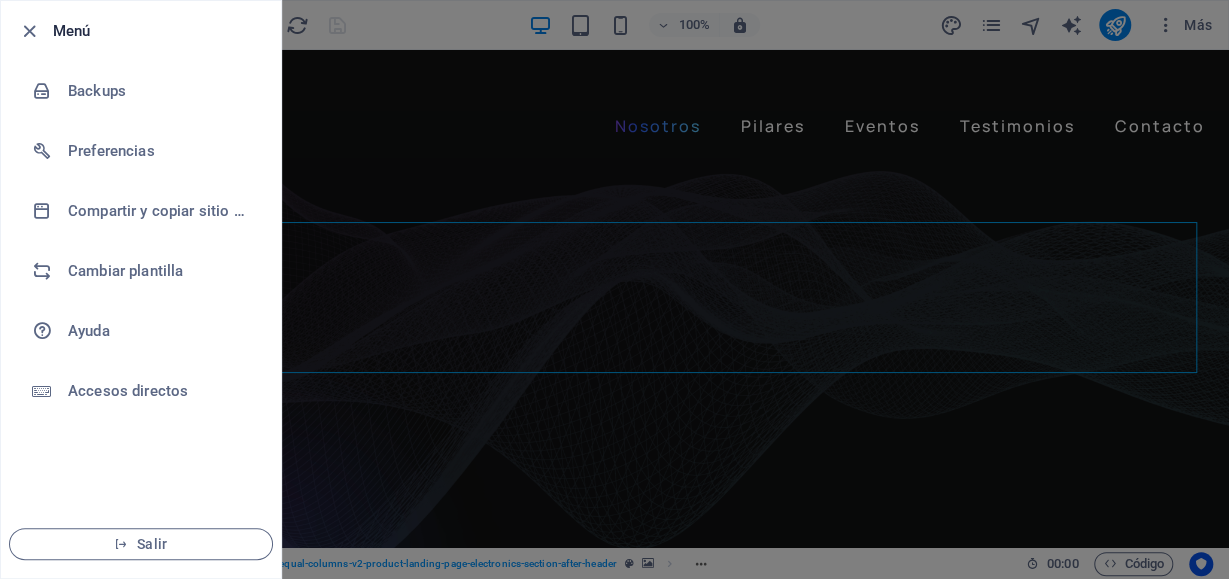 click at bounding box center [614, 289] 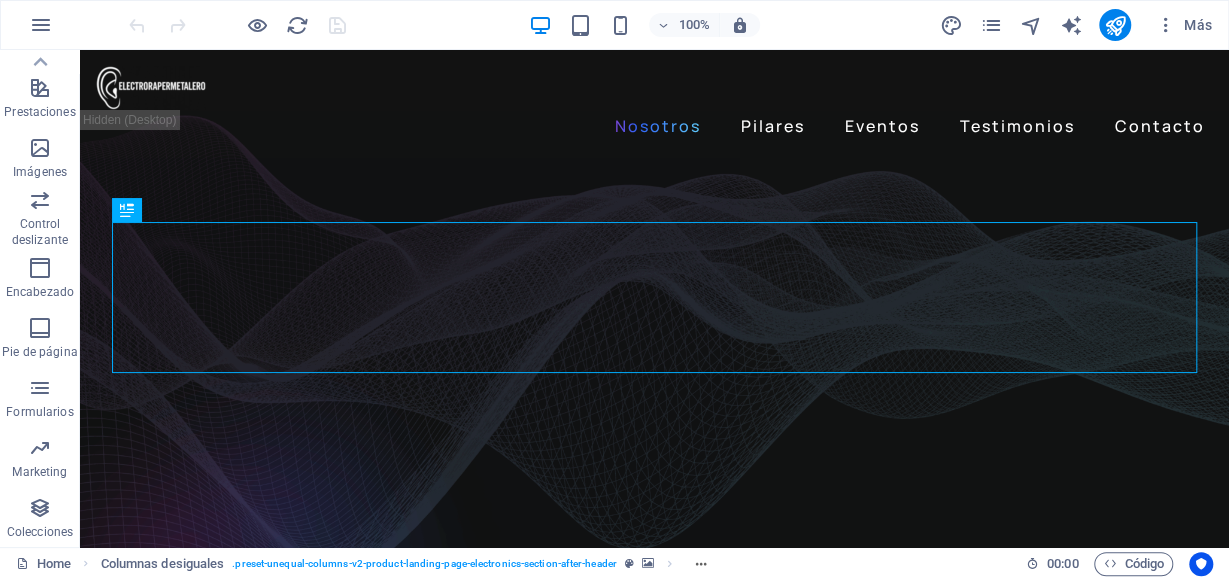 click on "100% Más" at bounding box center [614, 25] 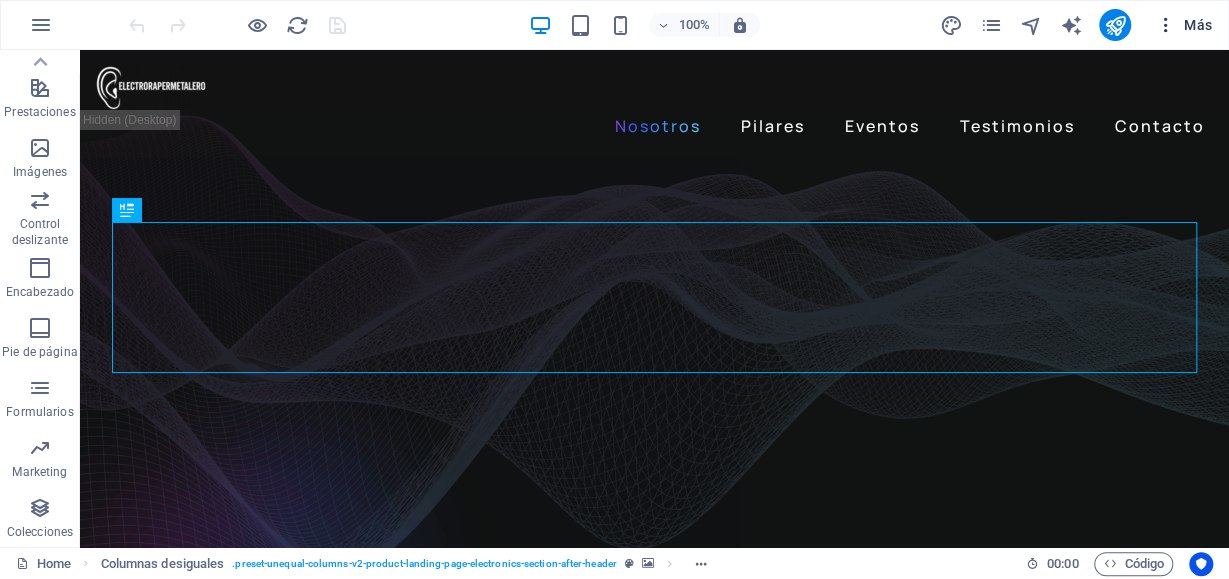 click on "Más" at bounding box center [1183, 25] 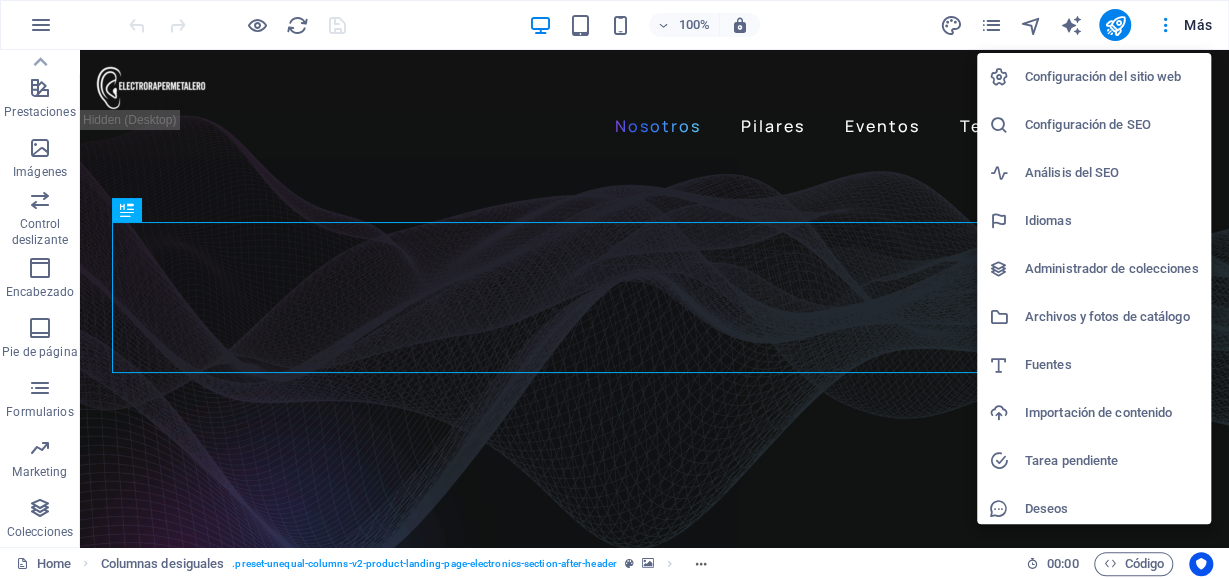 click at bounding box center [614, 289] 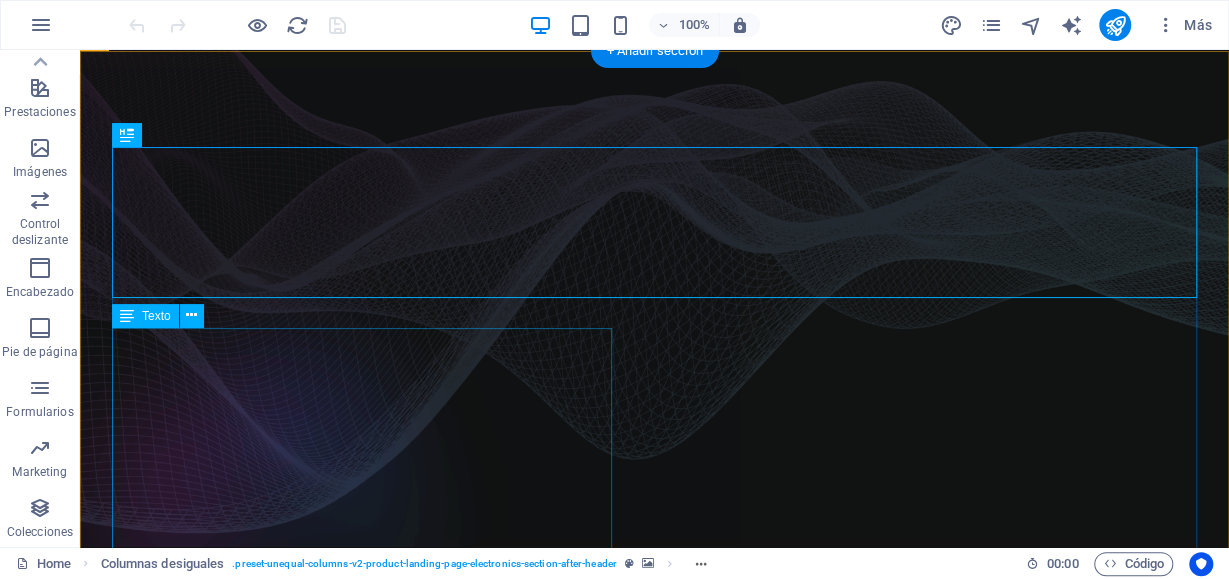 scroll, scrollTop: 92, scrollLeft: 0, axis: vertical 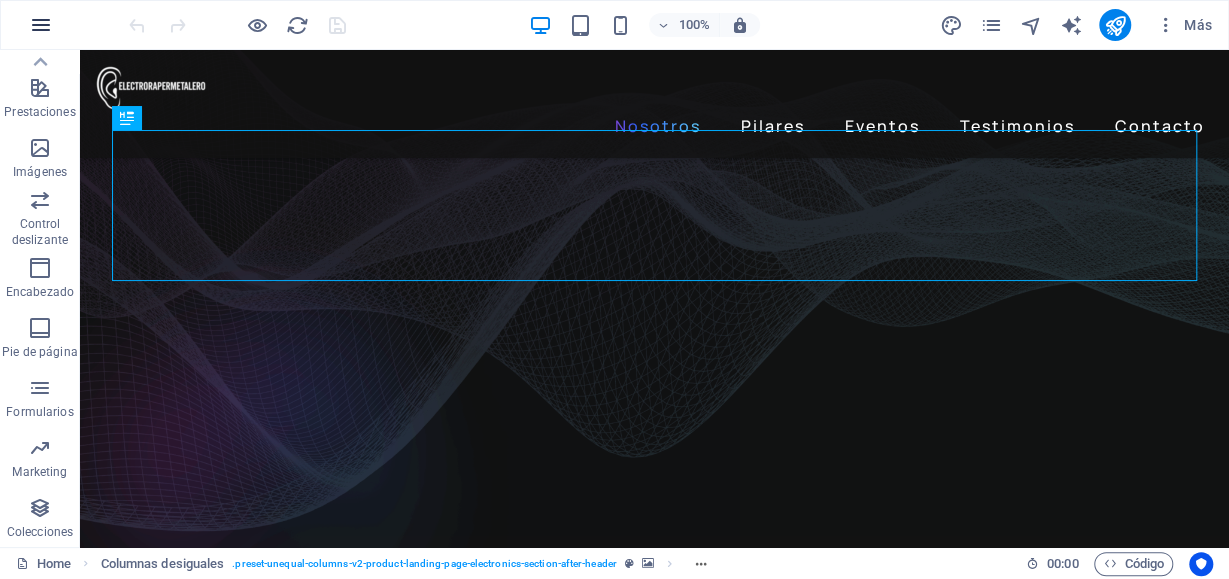 click at bounding box center (41, 25) 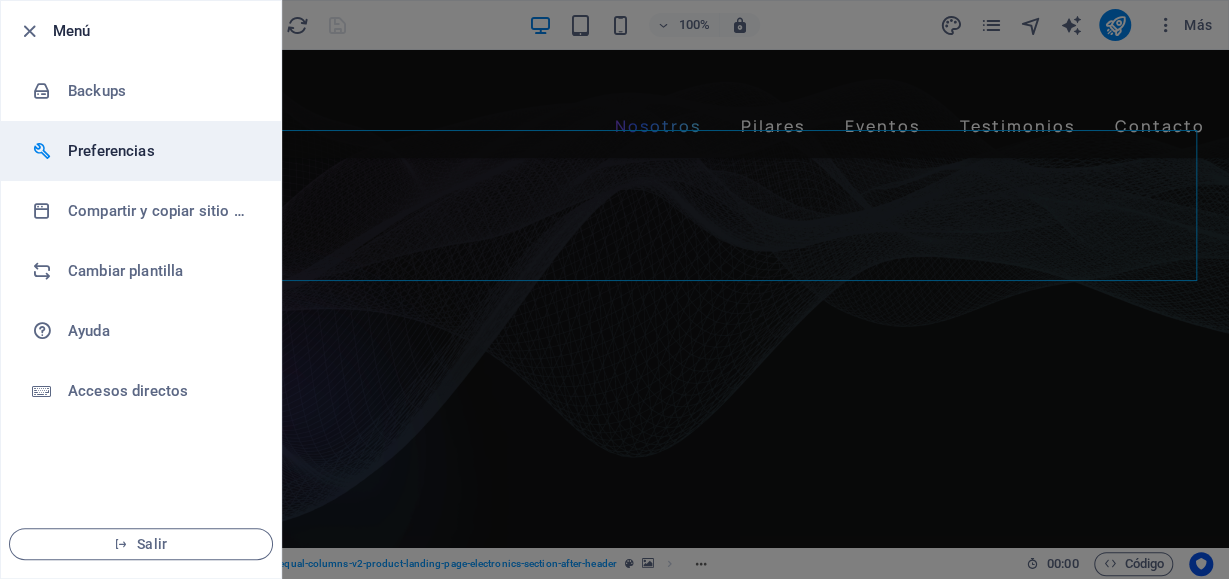 click on "Preferencias" at bounding box center [160, 151] 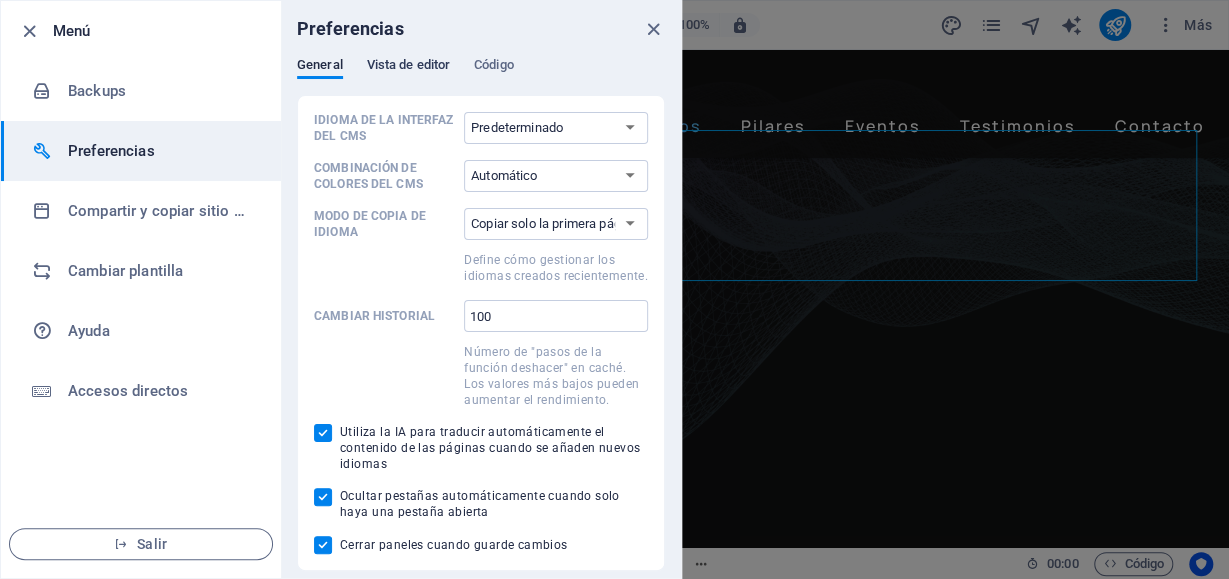 click on "Vista de editor" at bounding box center (408, 67) 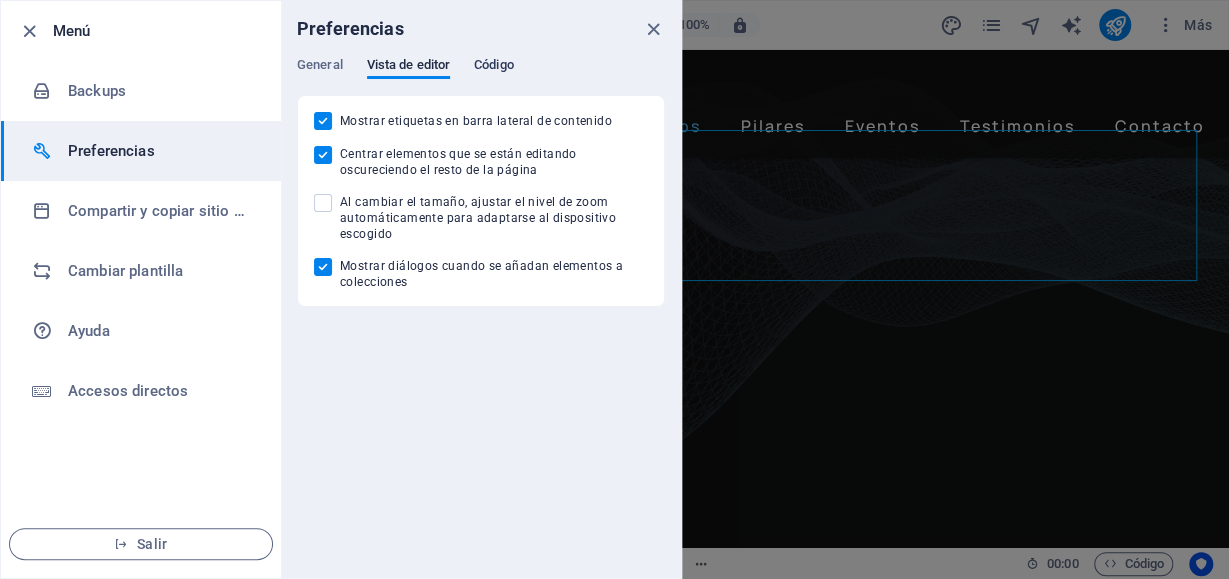 click on "Código" at bounding box center (494, 67) 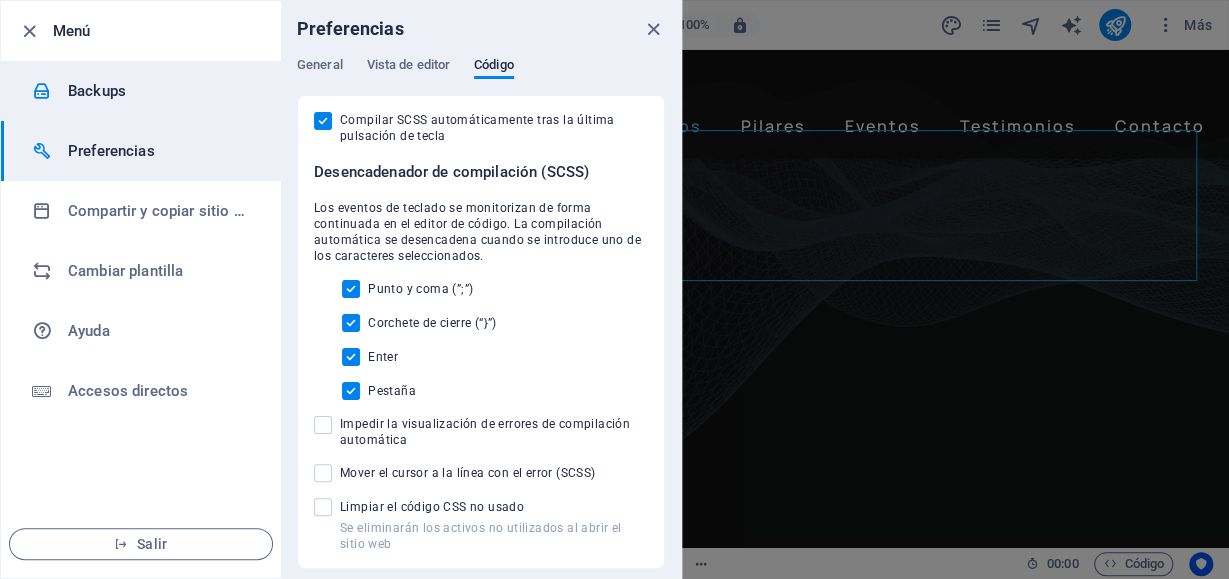 click on "Backups" at bounding box center (160, 91) 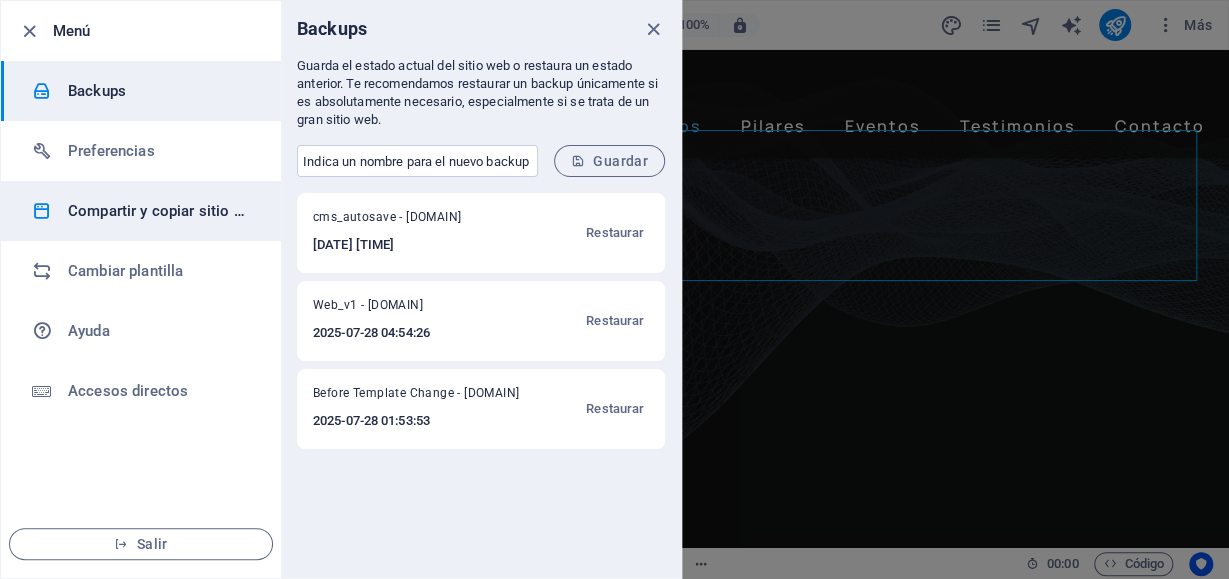 click on "Compartir y copiar sitio web" at bounding box center [160, 211] 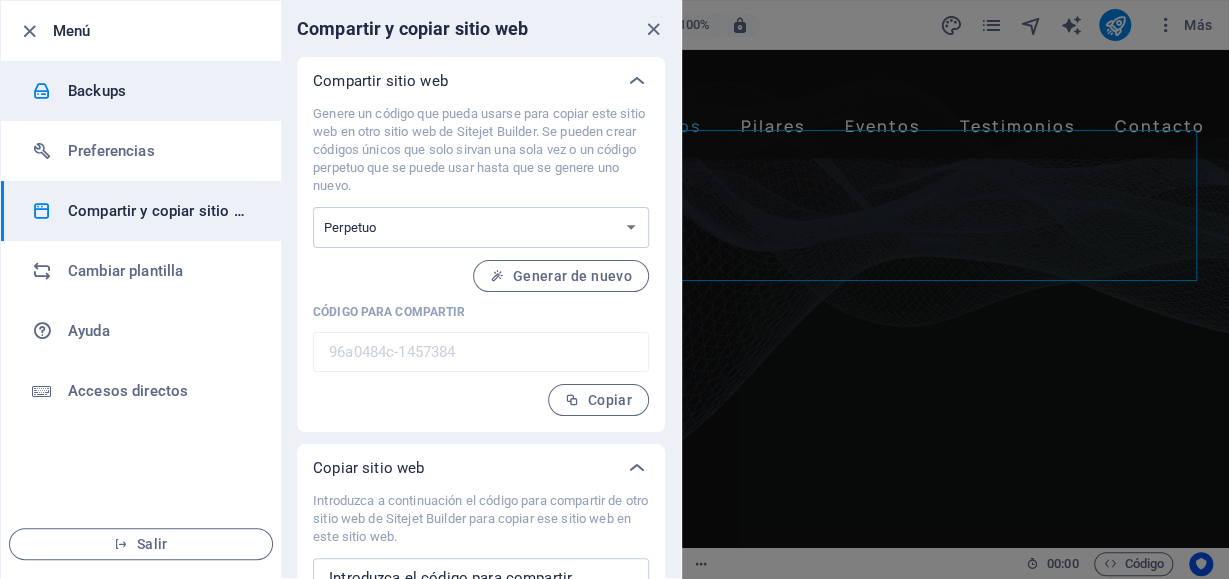 click on "Backups" at bounding box center [160, 91] 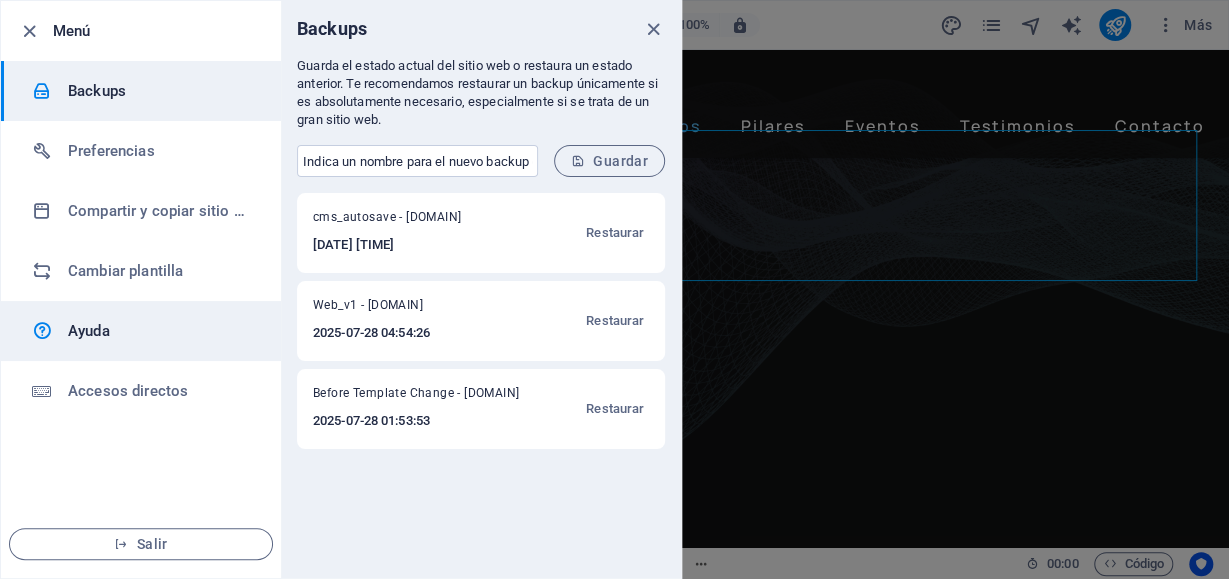 click on "Ayuda" at bounding box center [160, 331] 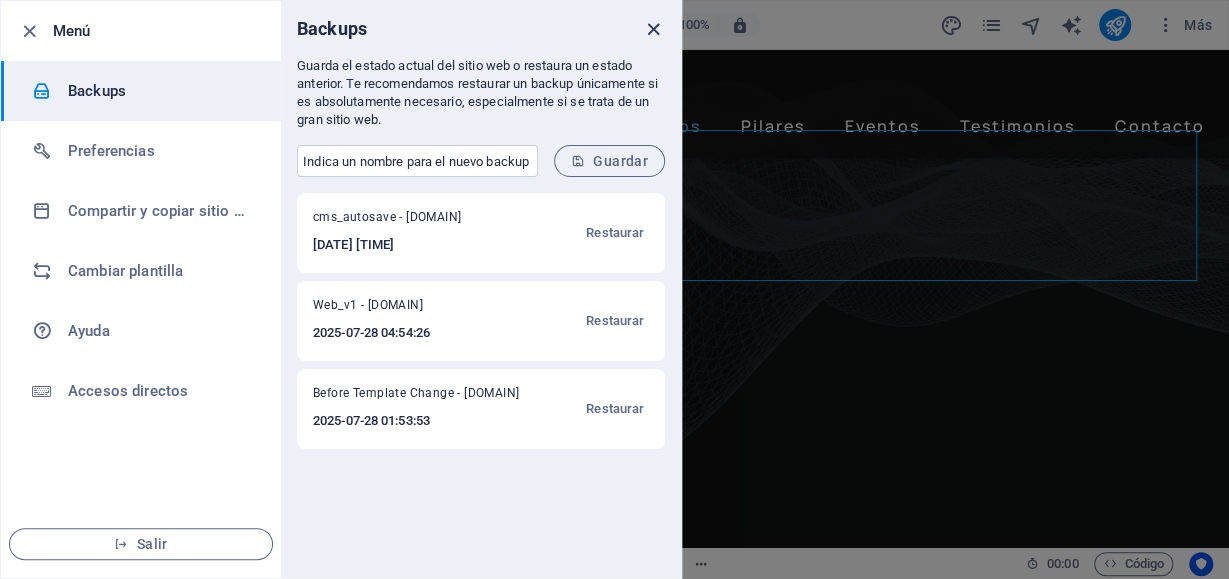 click at bounding box center (653, 29) 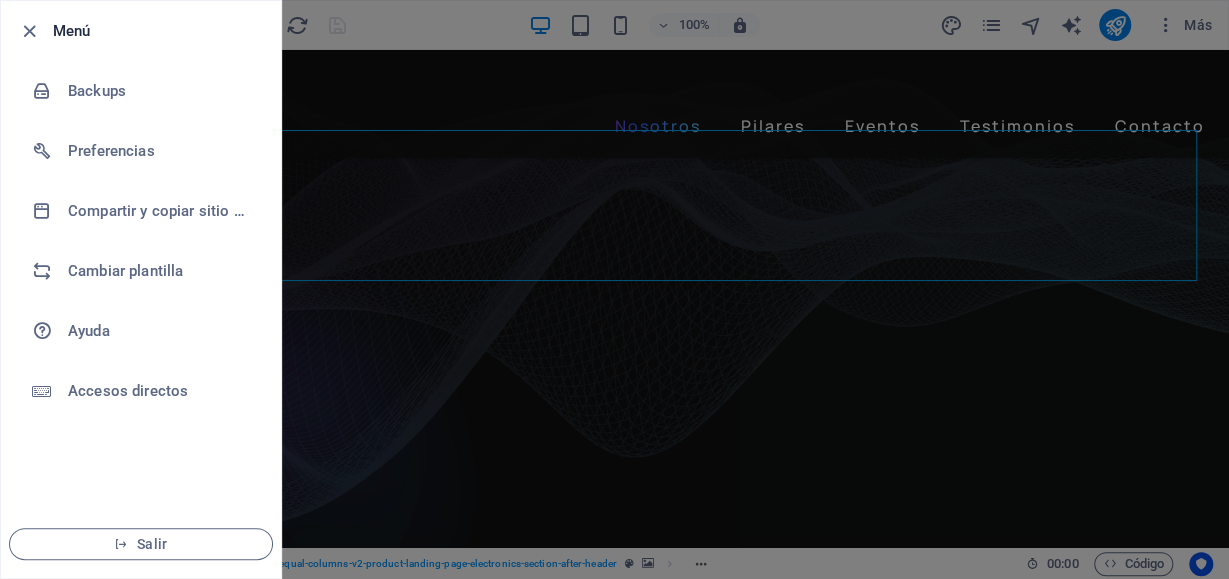 click at bounding box center (614, 289) 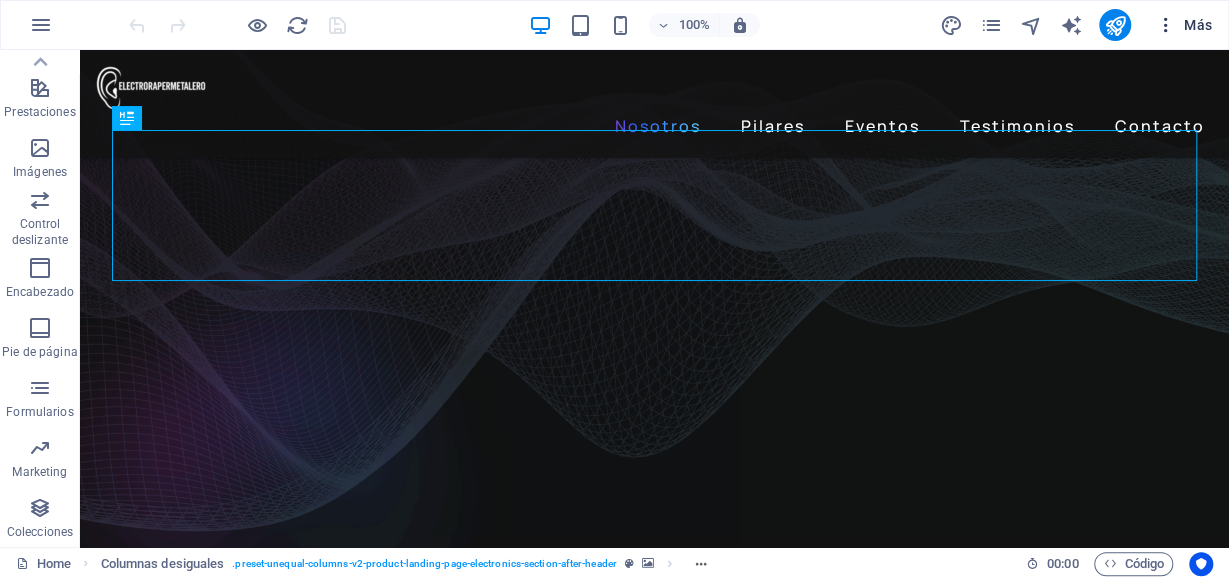 click on "Más" at bounding box center [1183, 25] 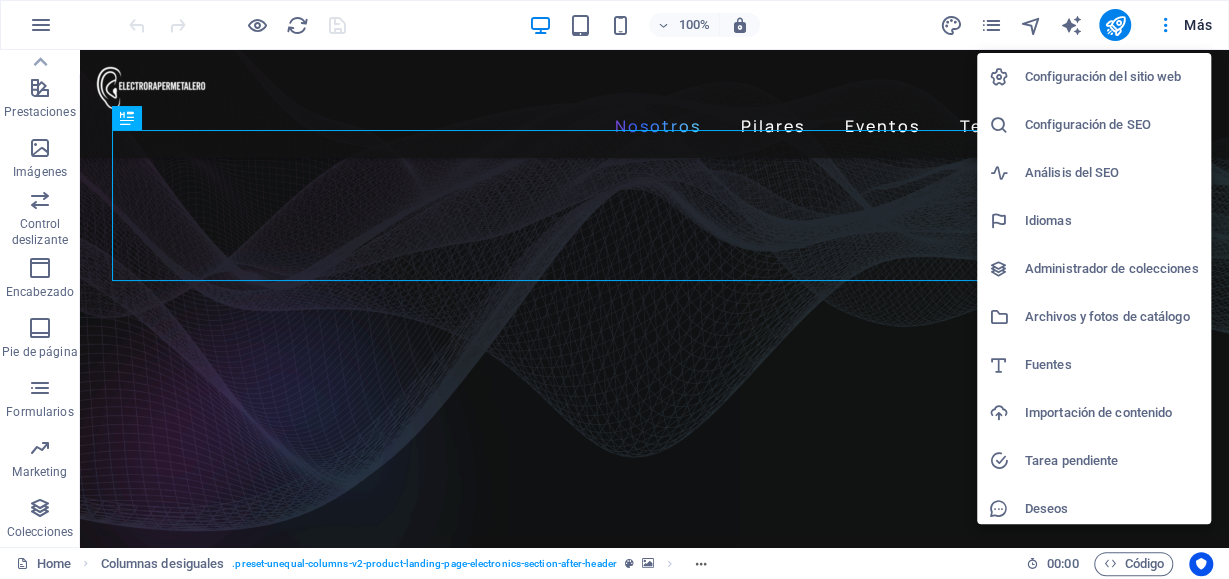 click on "Configuración del sitio web" at bounding box center [1112, 77] 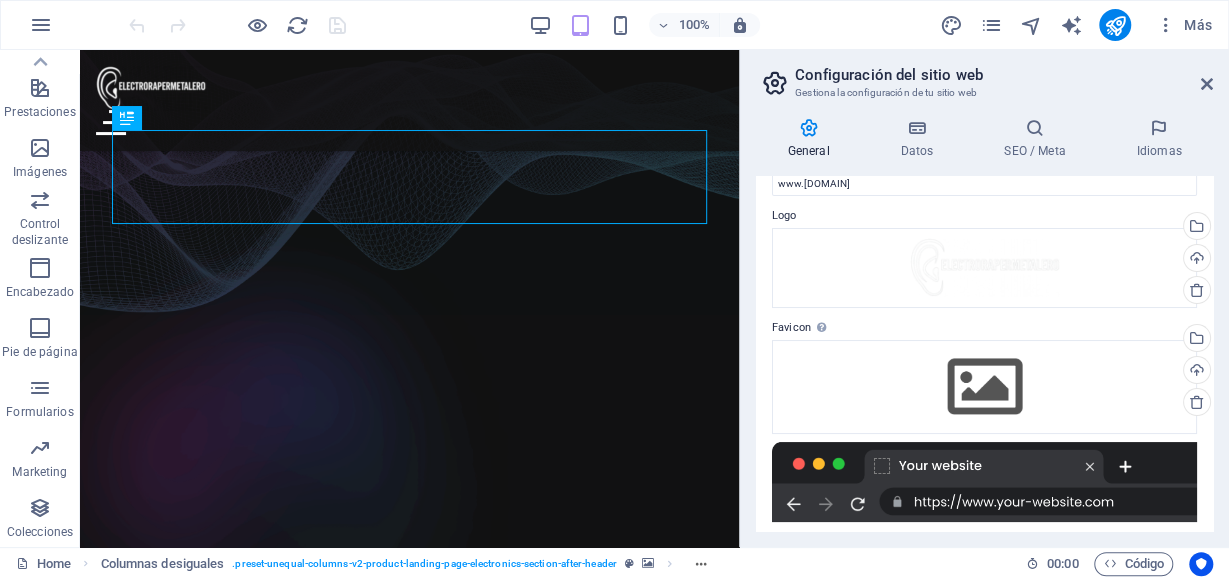 scroll, scrollTop: 0, scrollLeft: 0, axis: both 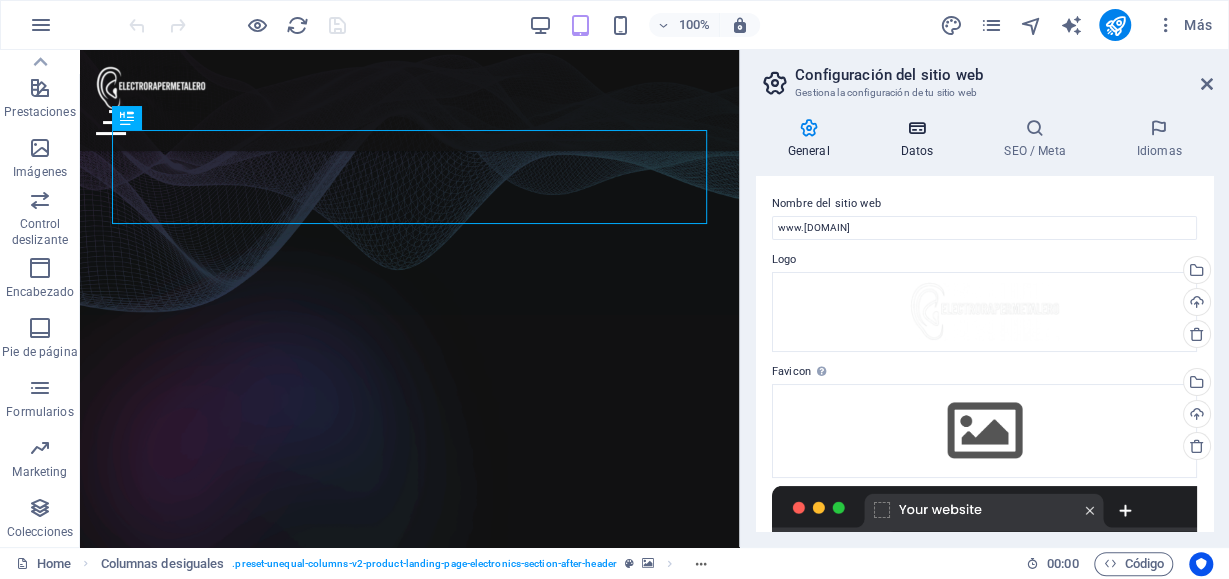 click at bounding box center (917, 128) 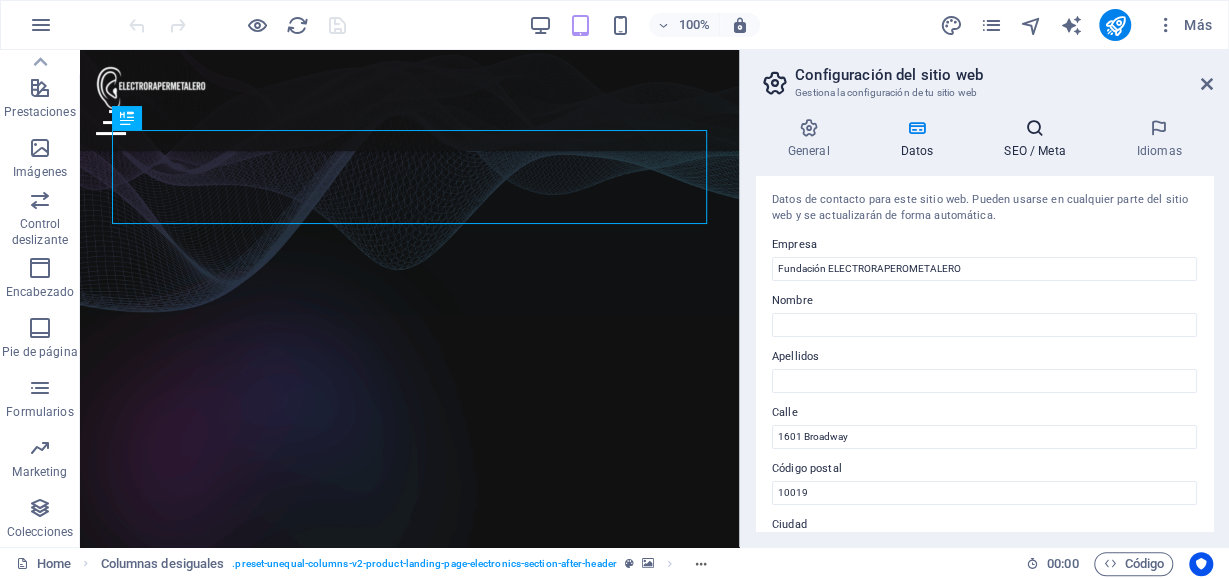 click at bounding box center [1035, 128] 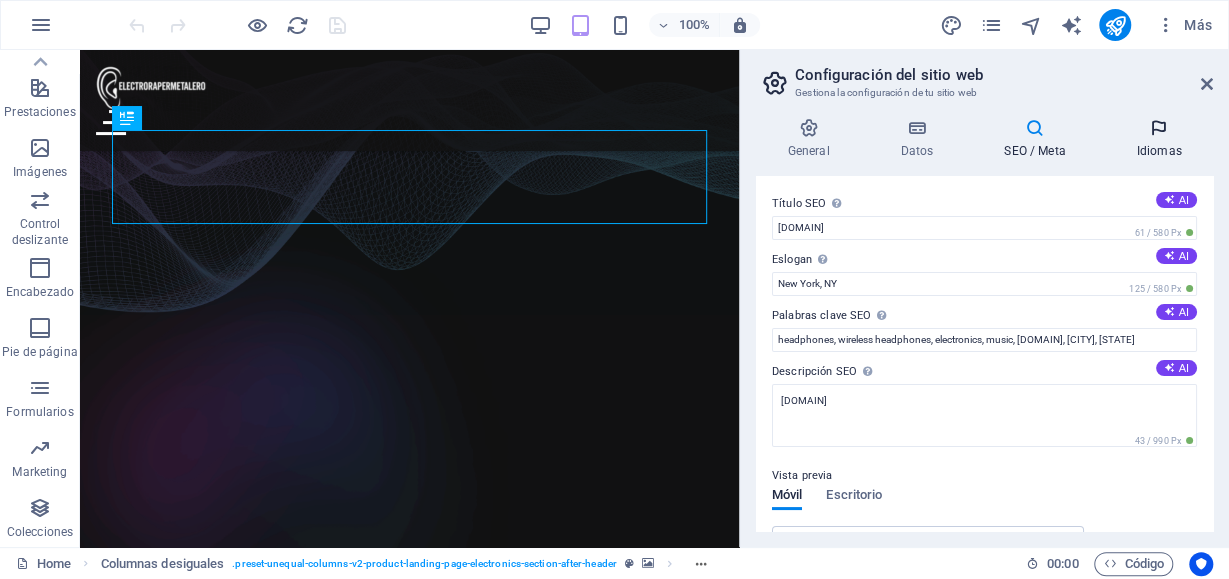 click at bounding box center [1159, 128] 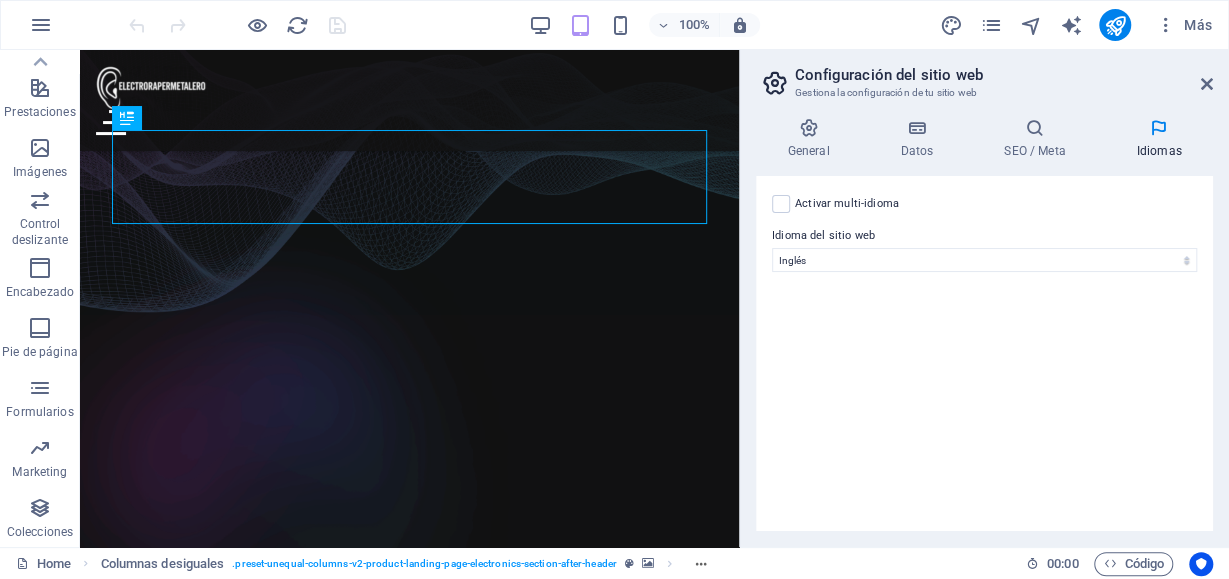 click on "Configuración del sitio web Gestiona la configuración de tu sitio web  General  Datos  SEO / Meta  Idiomas Nombre del sitio web www.ferm.cl Logo Arrastra archivos aquí, haz clic para escoger archivos o  selecciona archivos de Archivos o de nuestra galería gratuita de fotos y vídeos Selecciona archivos del administrador de archivos, de la galería de fotos o carga archivo(s) Cargar Favicon Define aquí el favicon de tu sitio web. Un favicon es un pequeño icono que se muestra en la pestaña del navegador al lado del título de tu sitio web. Este ayuda a los visitantes a identificar tu sitio web. Arrastra archivos aquí, haz clic para escoger archivos o  selecciona archivos de Archivos o de nuestra galería gratuita de fotos y vídeos Selecciona archivos del administrador de archivos, de la galería de fotos o carga archivo(s) Cargar Vista previa de imagen (Open Graph) Esta imagen se mostrará cuando el sitio web se comparta en redes sociales Arrastra archivos aquí, haz clic para escoger archivos o  Calle" at bounding box center [984, 298] 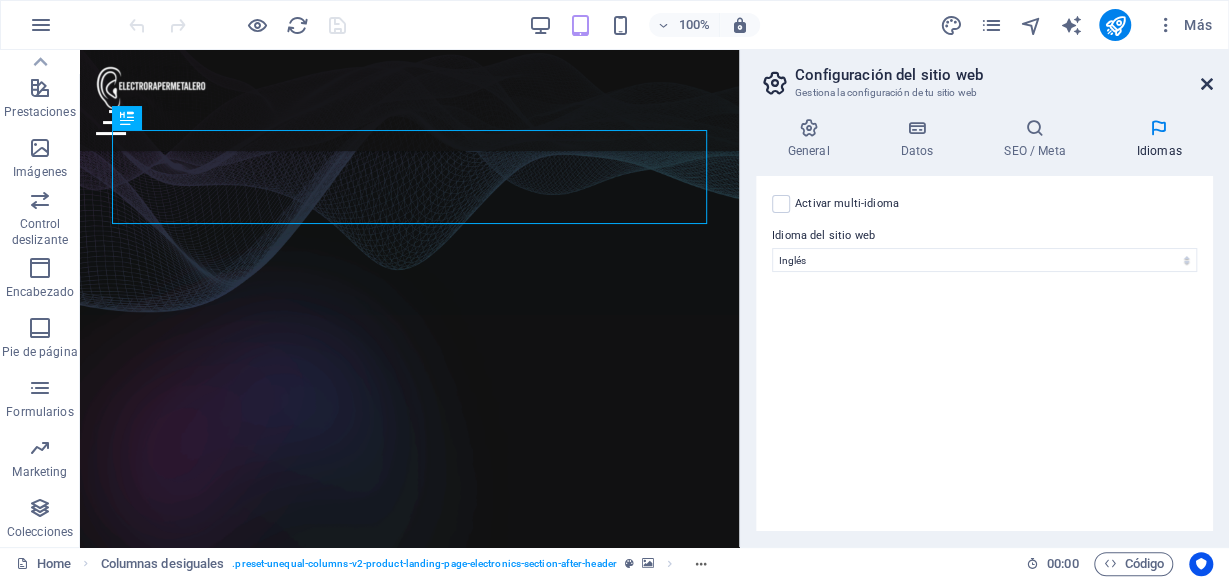 click at bounding box center [1207, 84] 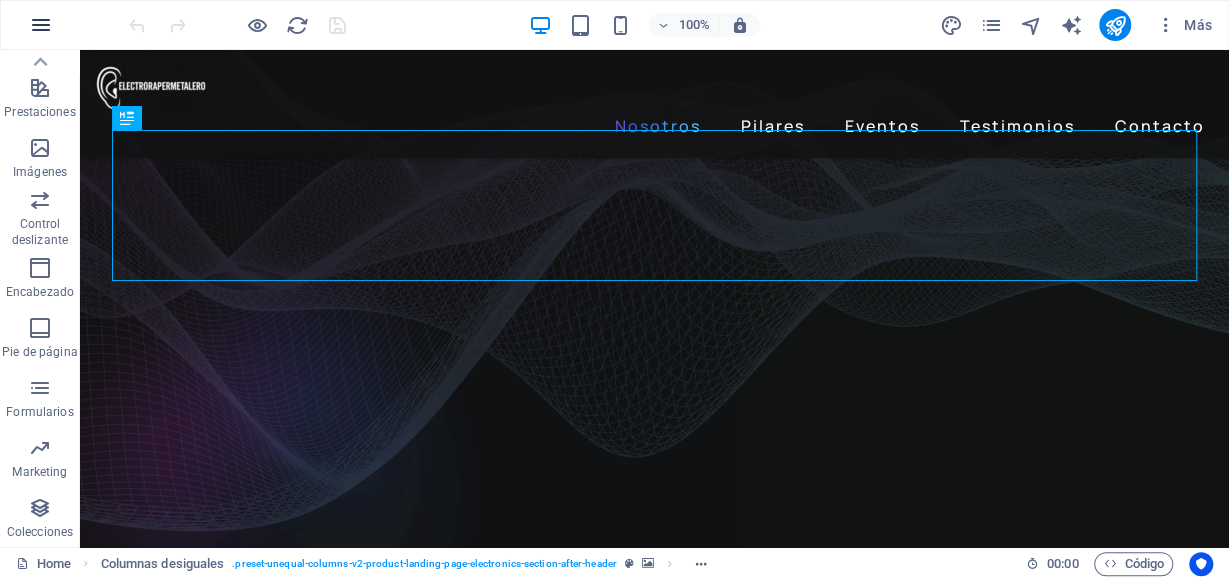 click at bounding box center (41, 25) 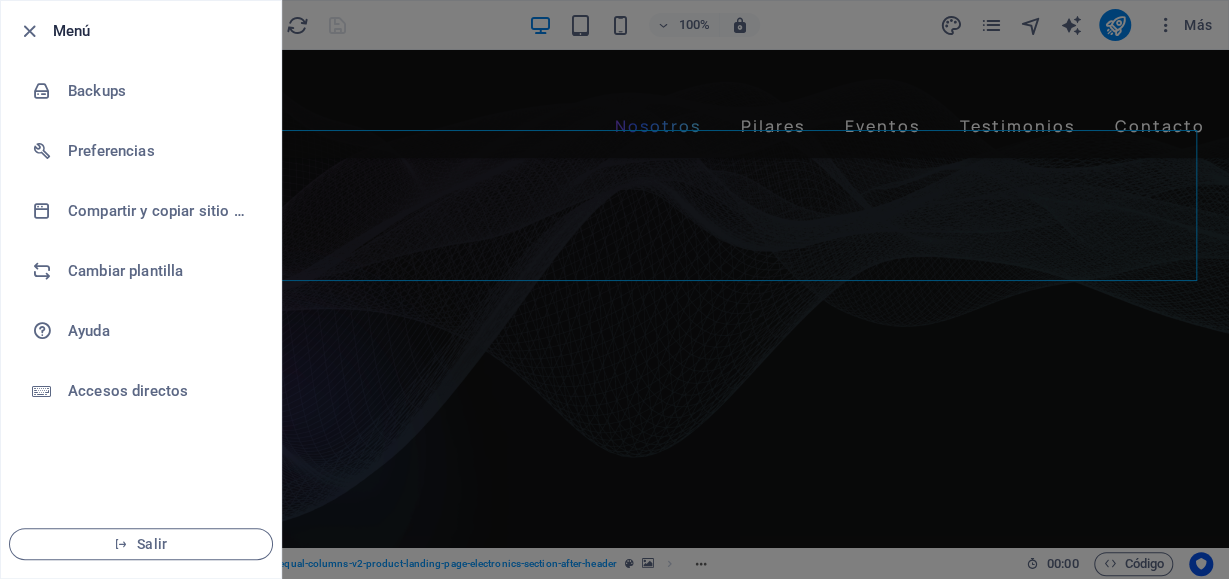 click at bounding box center (35, 31) 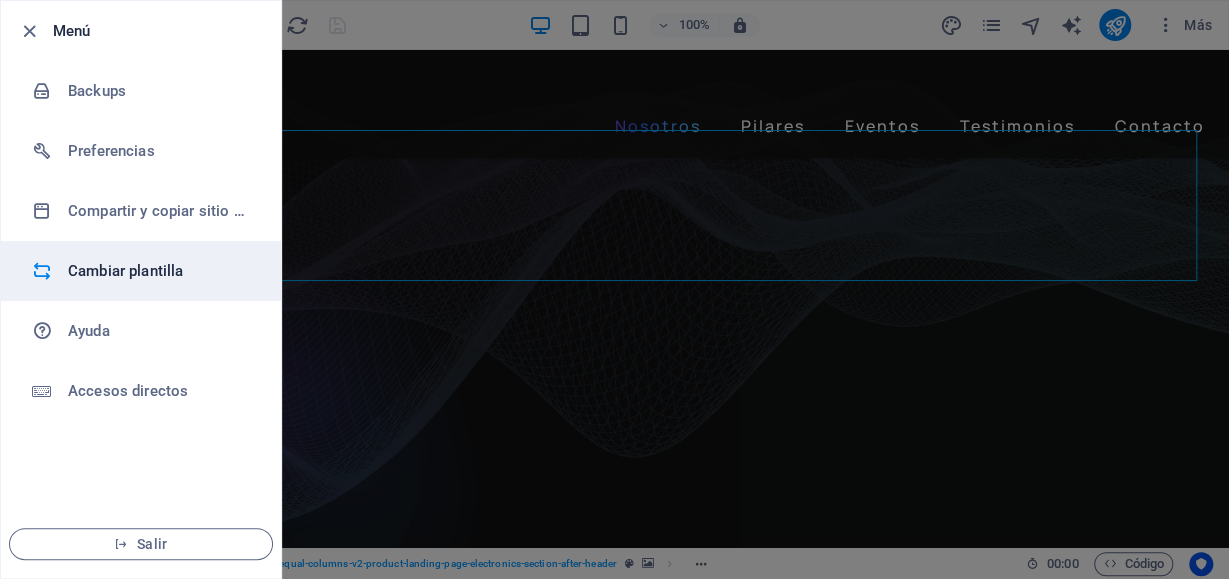 click on "Cambiar plantilla" at bounding box center (160, 271) 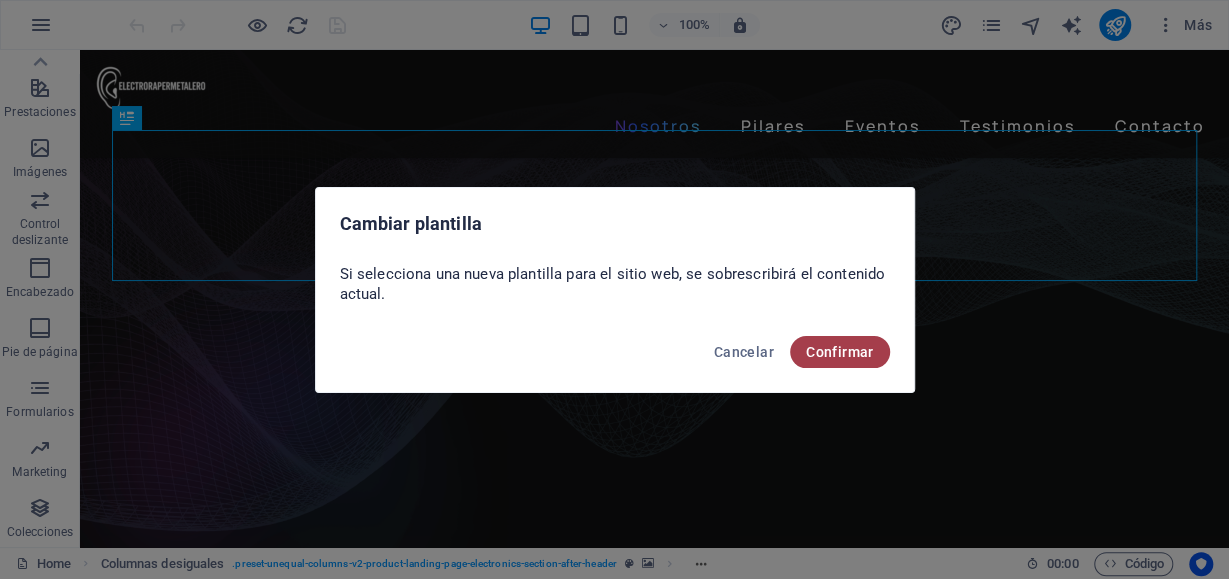 click on "Confirmar" at bounding box center (840, 352) 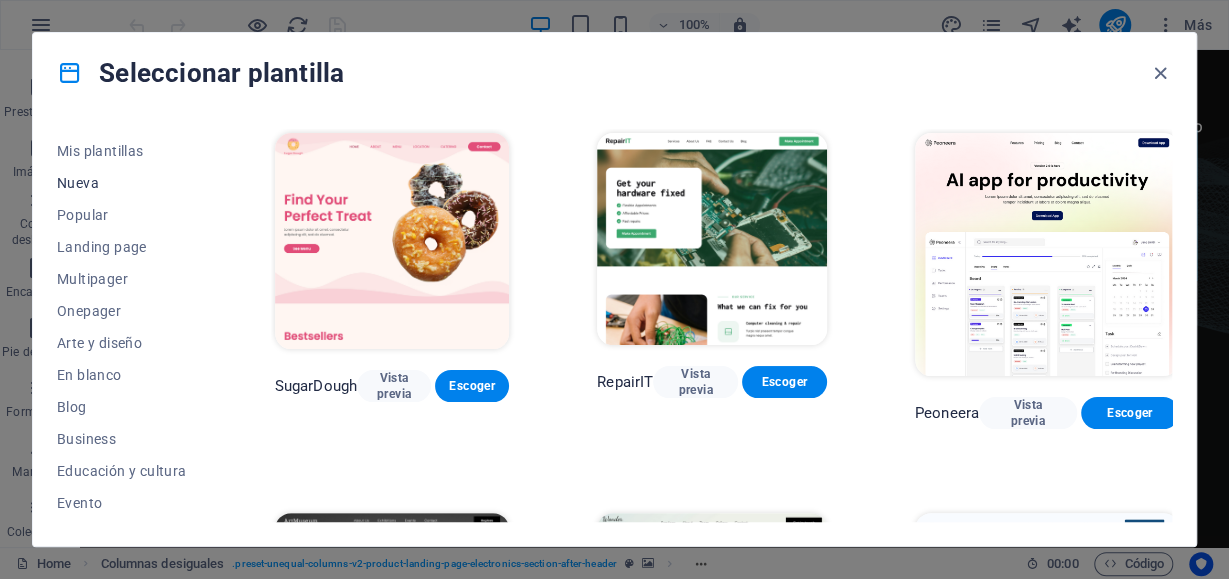 scroll, scrollTop: 28, scrollLeft: 0, axis: vertical 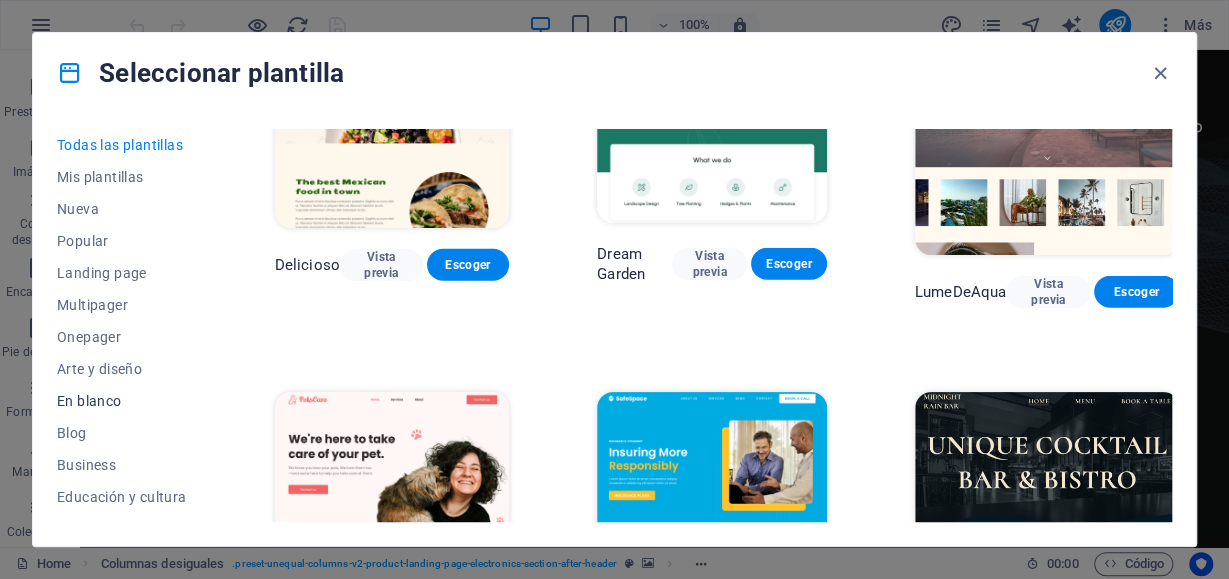 click on "En blanco" at bounding box center (122, 401) 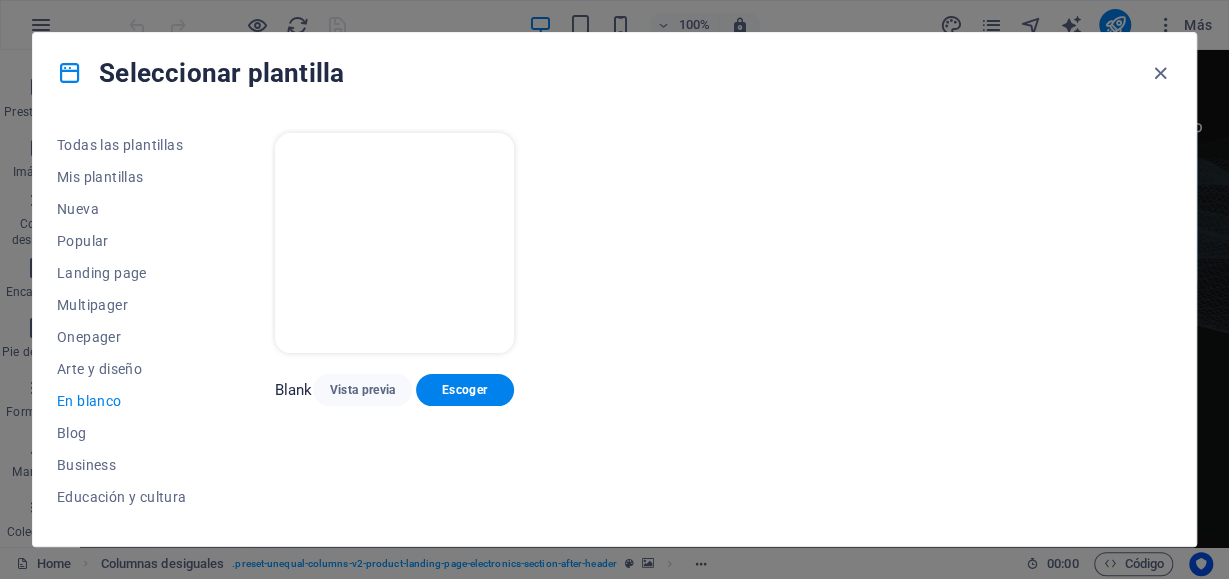 scroll, scrollTop: 0, scrollLeft: 0, axis: both 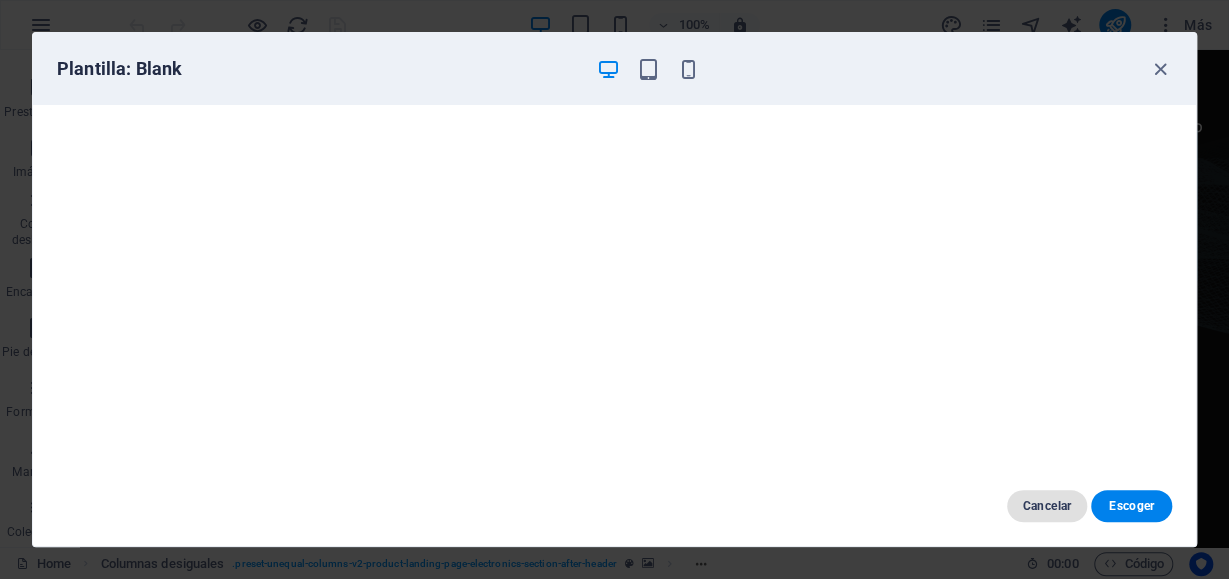 click on "Cancelar" at bounding box center [1047, 506] 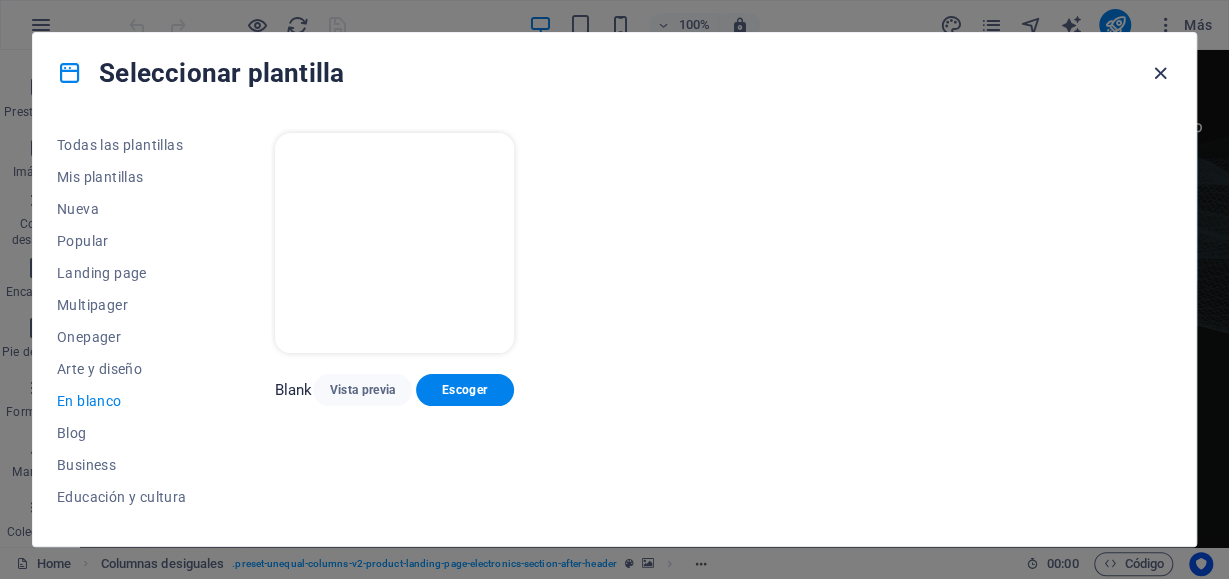 click at bounding box center (1160, 73) 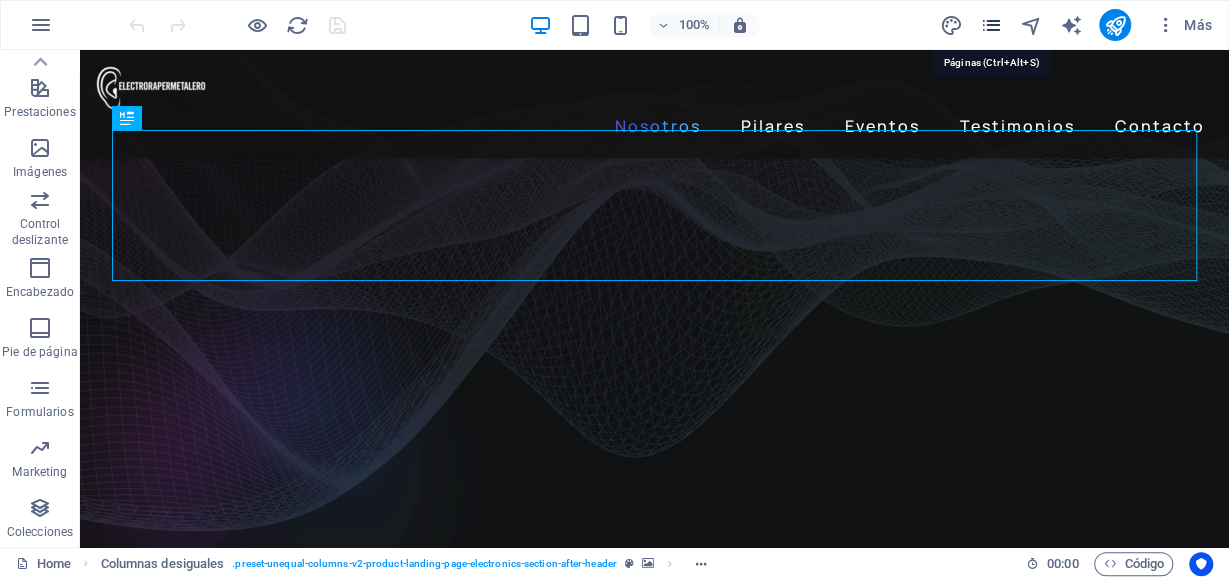 click at bounding box center [991, 25] 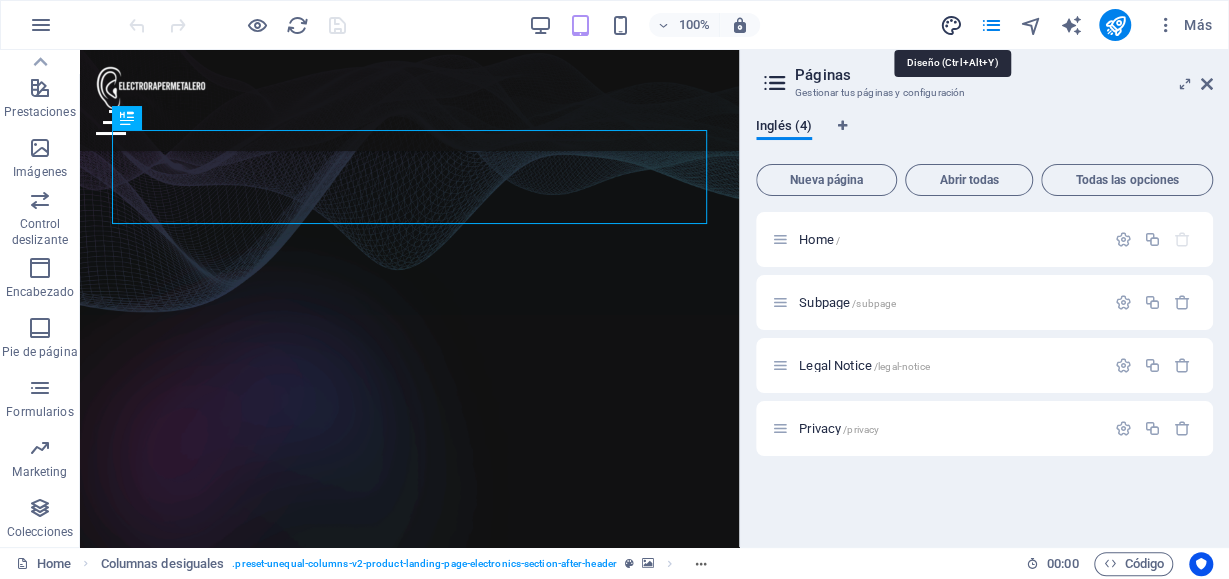 click at bounding box center [951, 25] 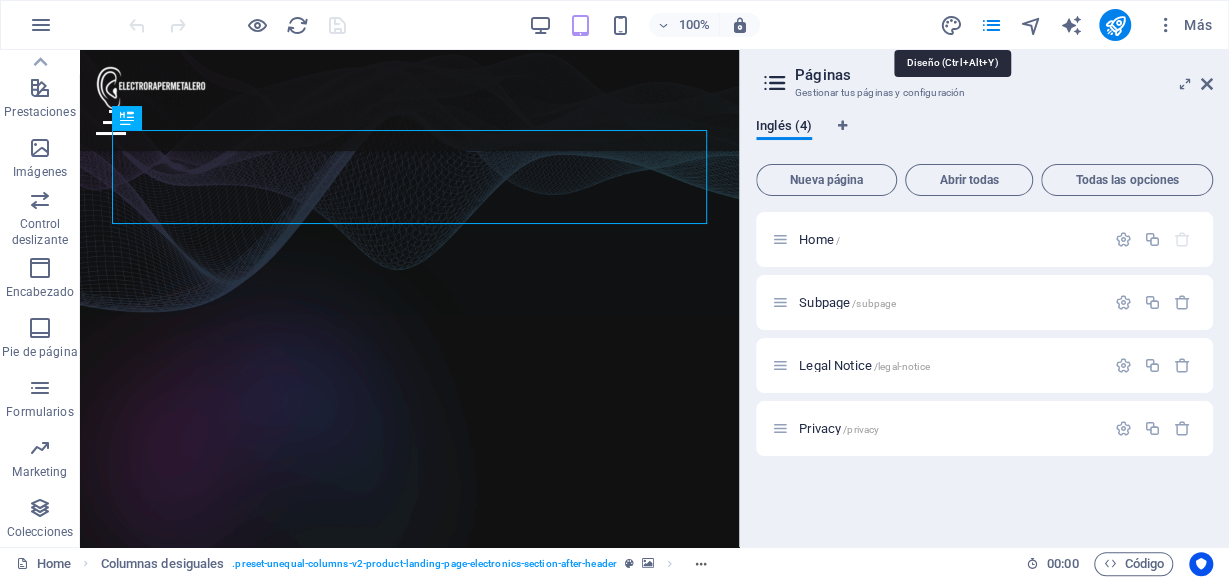 click on "100% Más" at bounding box center (614, 25) 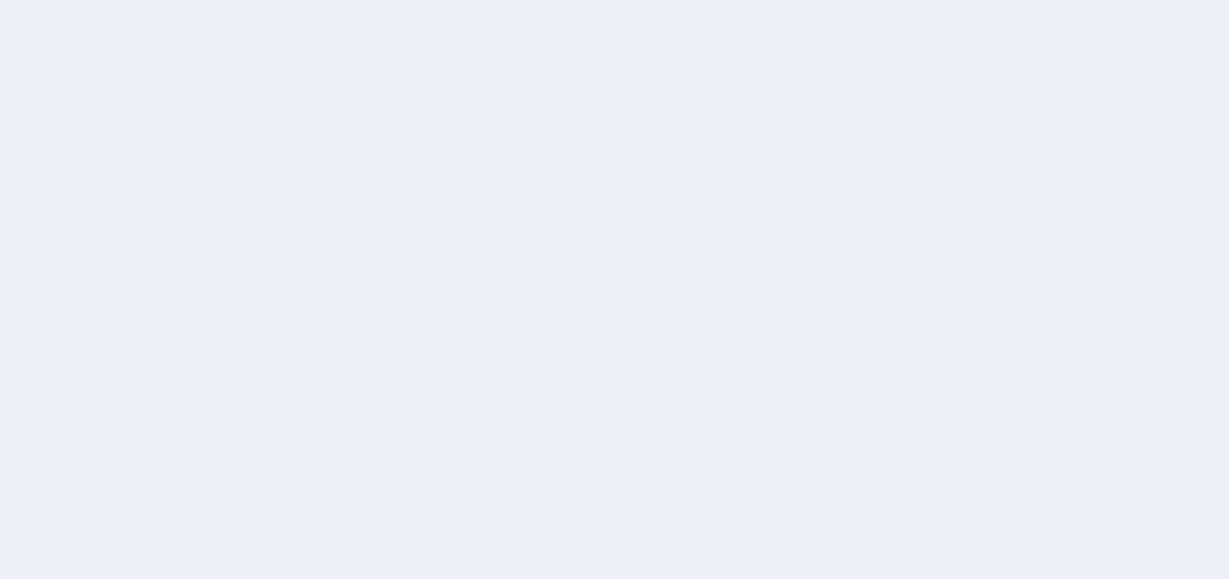 scroll, scrollTop: 0, scrollLeft: 0, axis: both 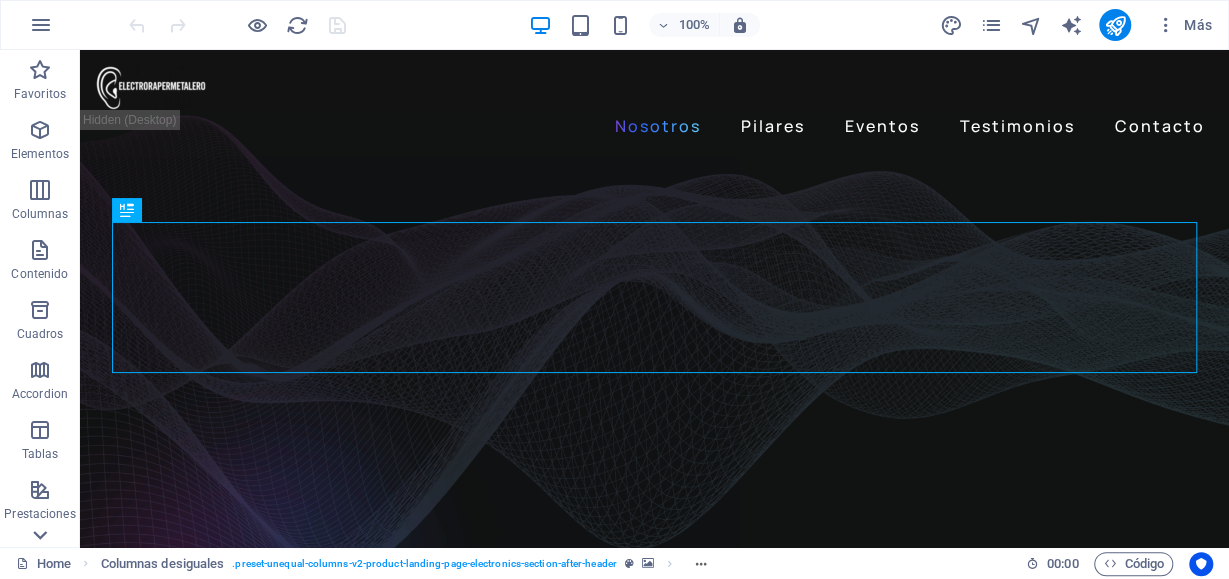 click 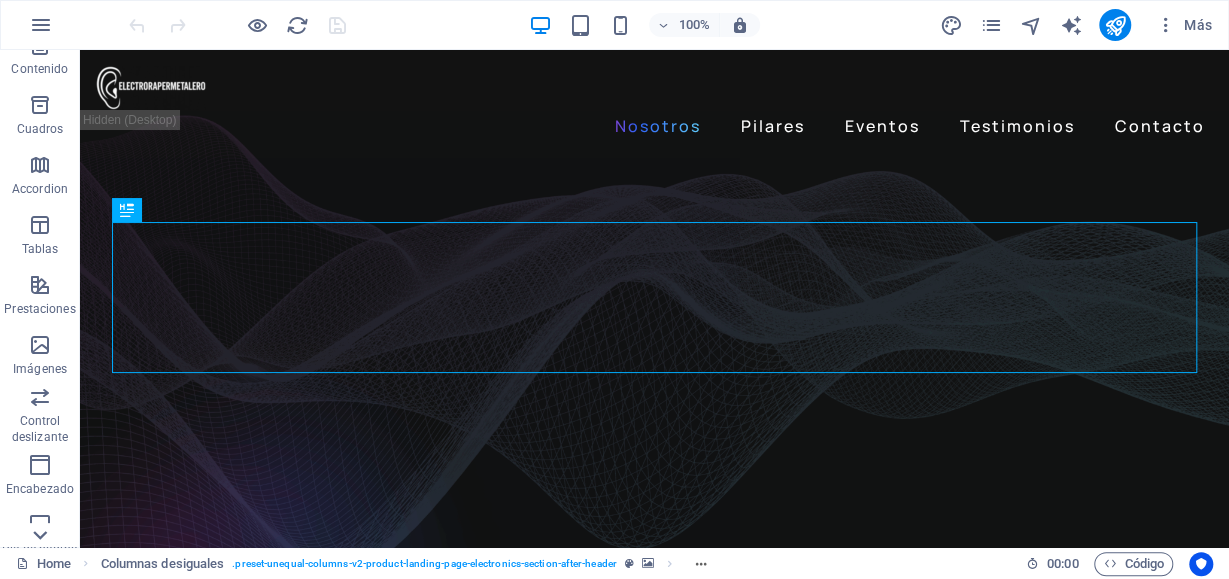scroll, scrollTop: 402, scrollLeft: 0, axis: vertical 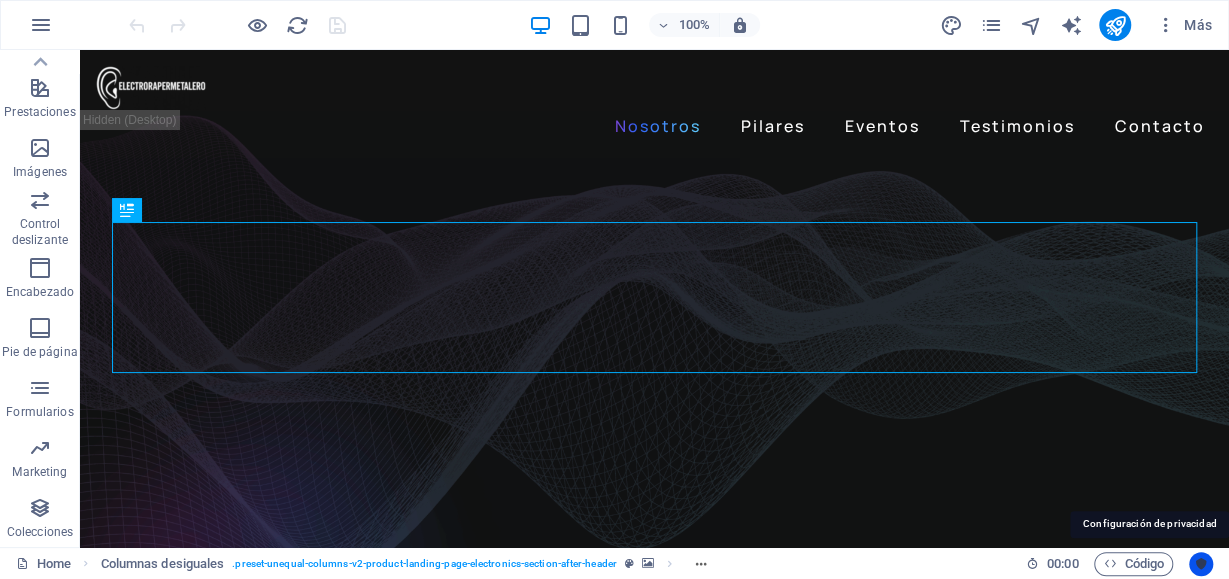 click at bounding box center [1201, 564] 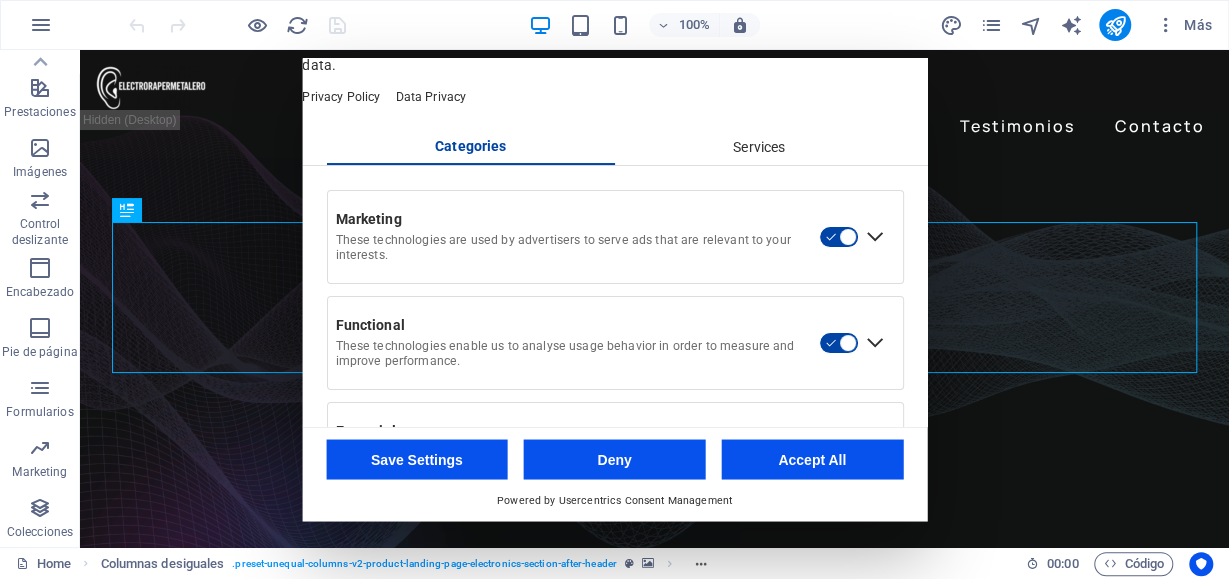 scroll, scrollTop: 46, scrollLeft: 0, axis: vertical 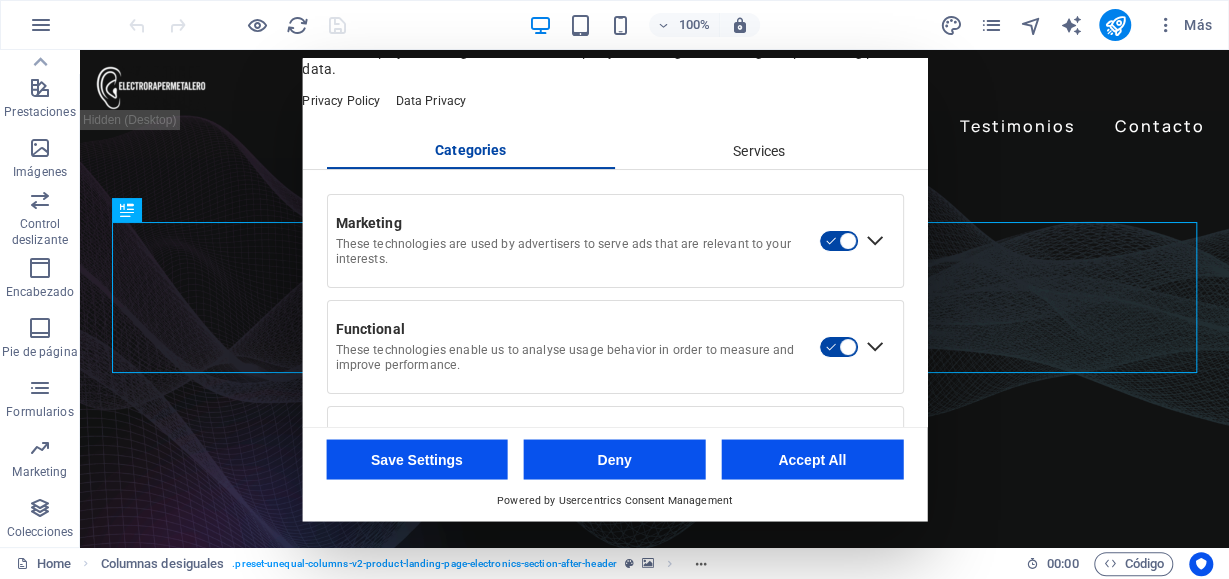 click on "Services" at bounding box center (759, 152) 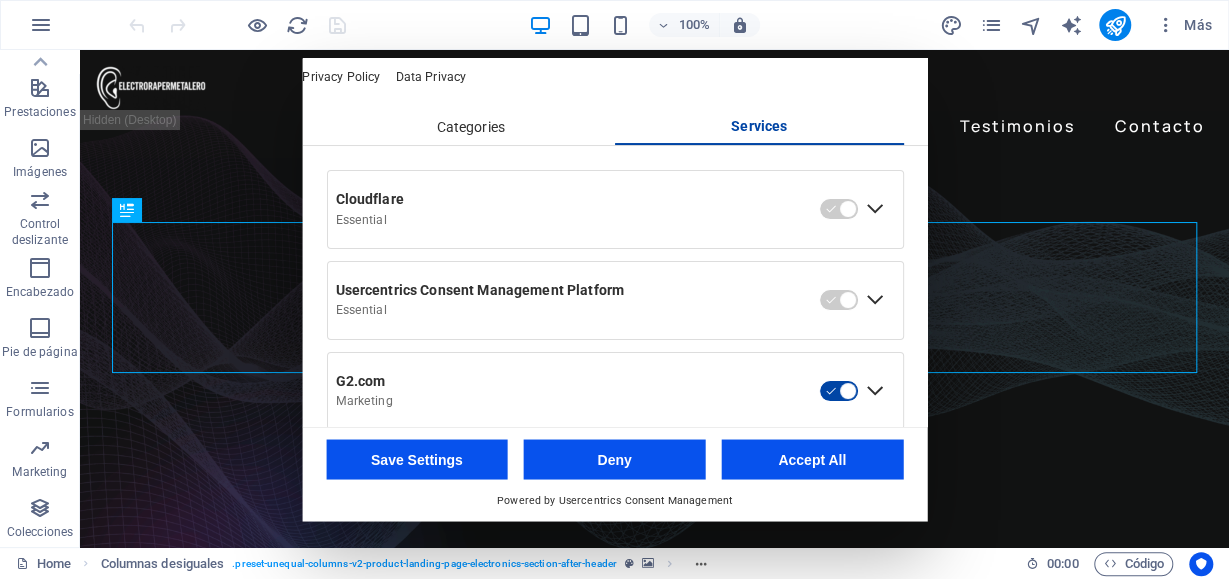 scroll, scrollTop: 0, scrollLeft: 0, axis: both 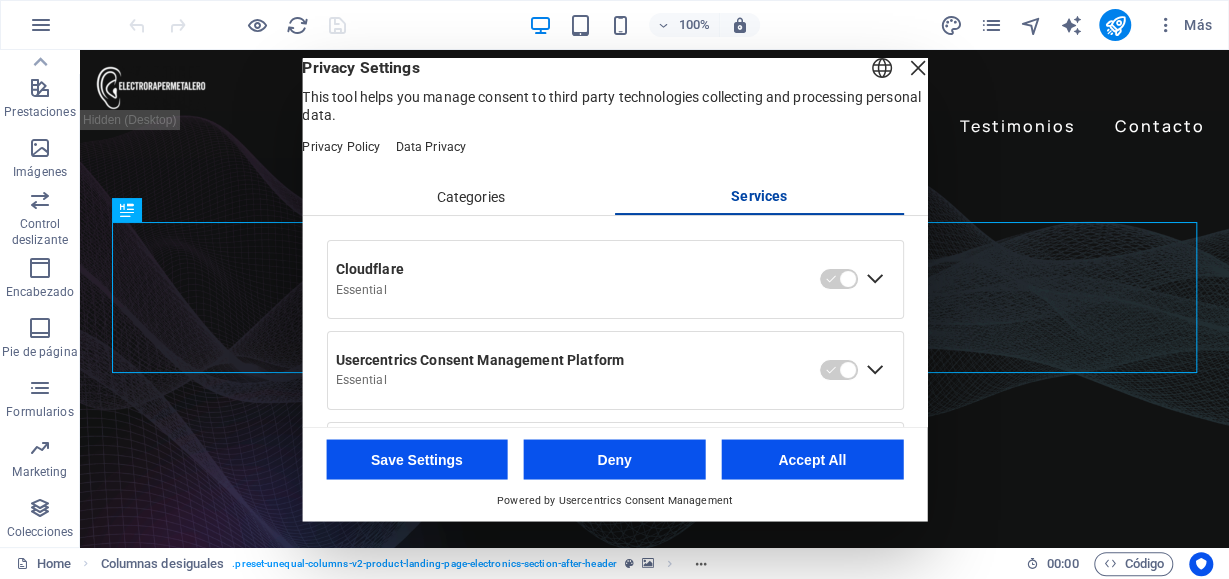 click on "Categories" at bounding box center [470, 198] 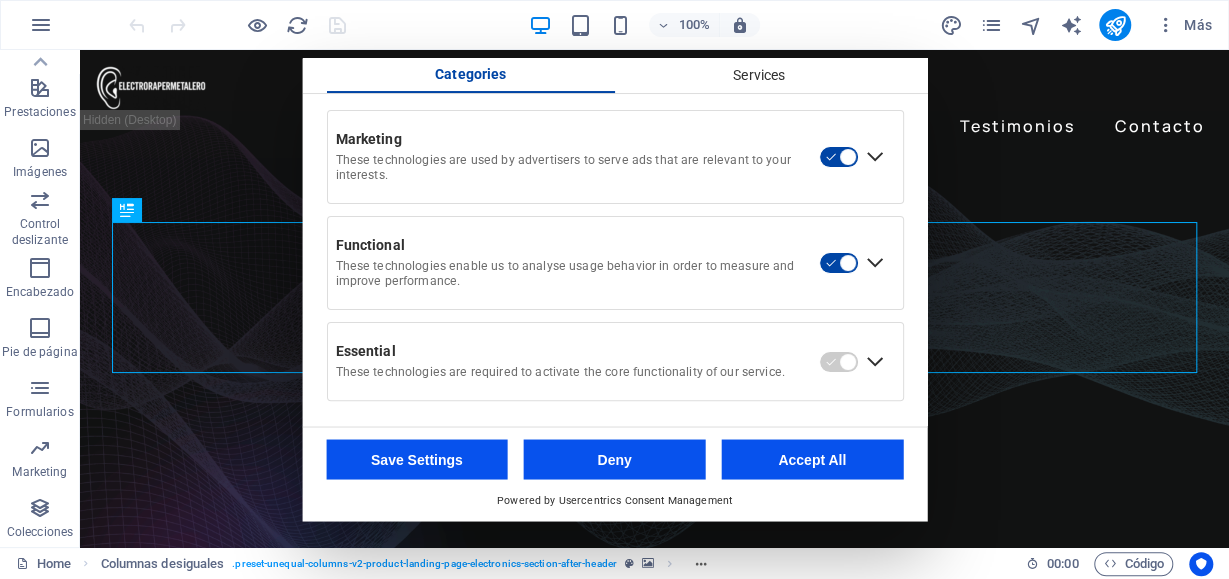 scroll, scrollTop: 0, scrollLeft: 0, axis: both 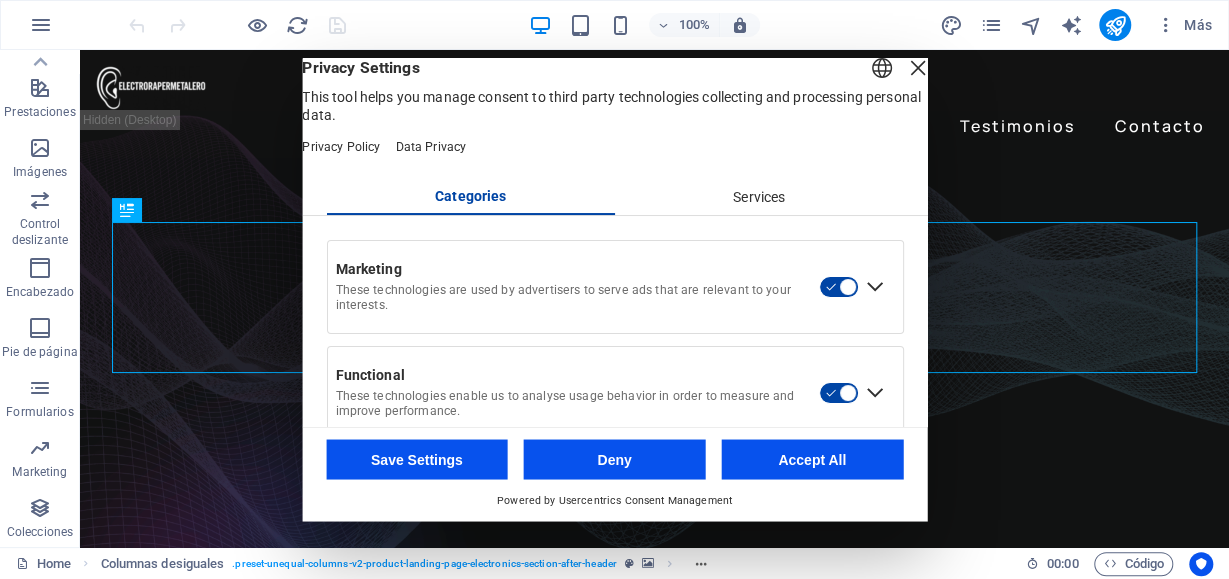 click at bounding box center (917, 68) 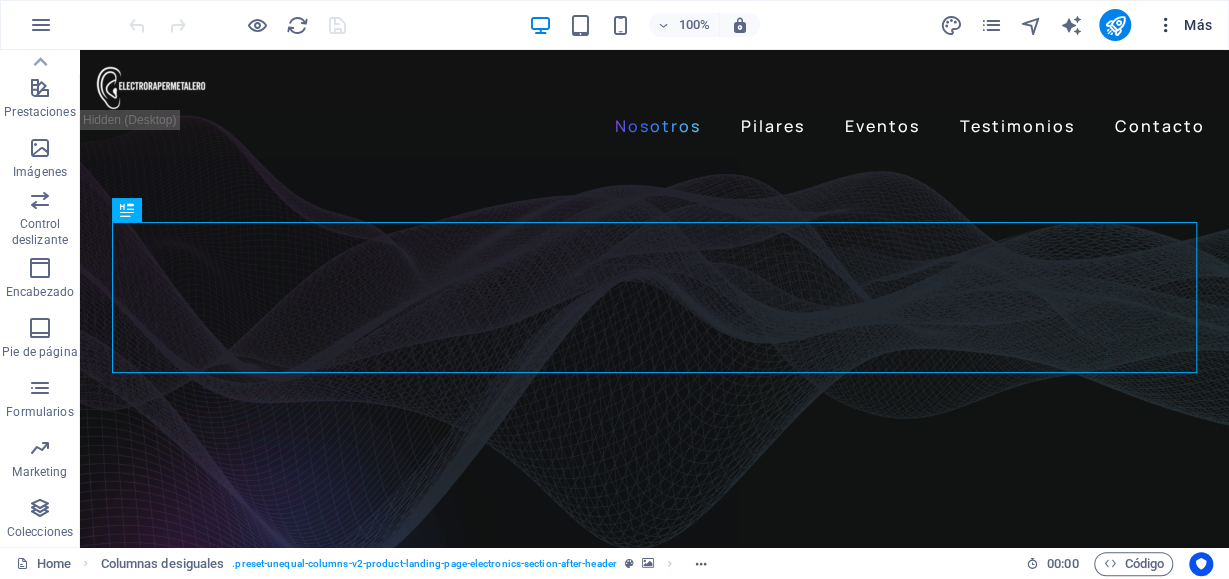 click on "Más" at bounding box center (1183, 25) 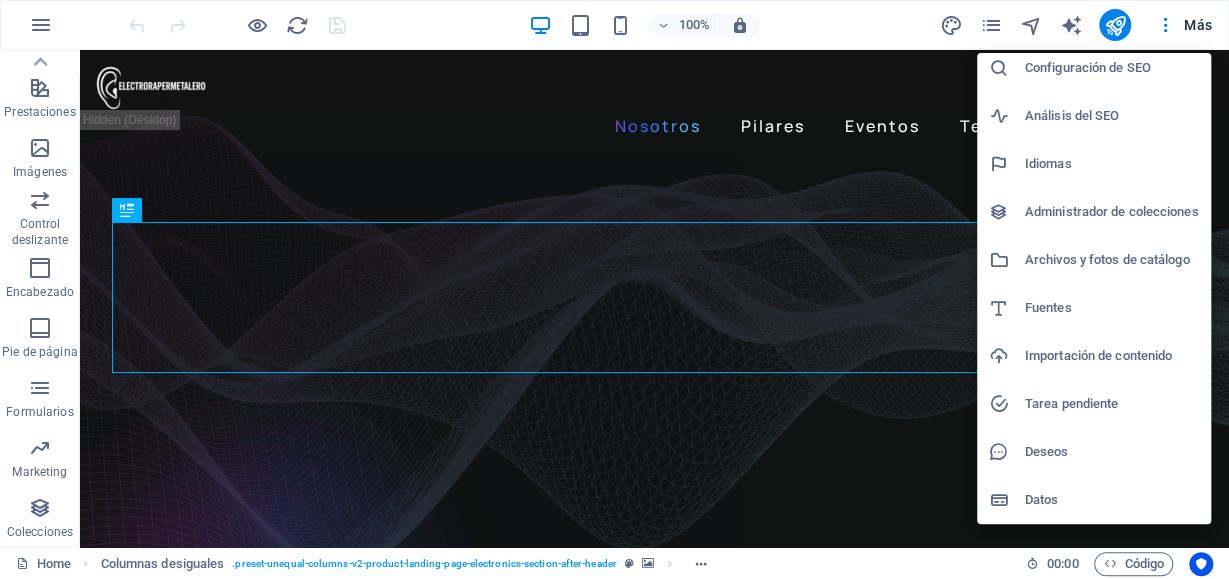 scroll, scrollTop: 0, scrollLeft: 0, axis: both 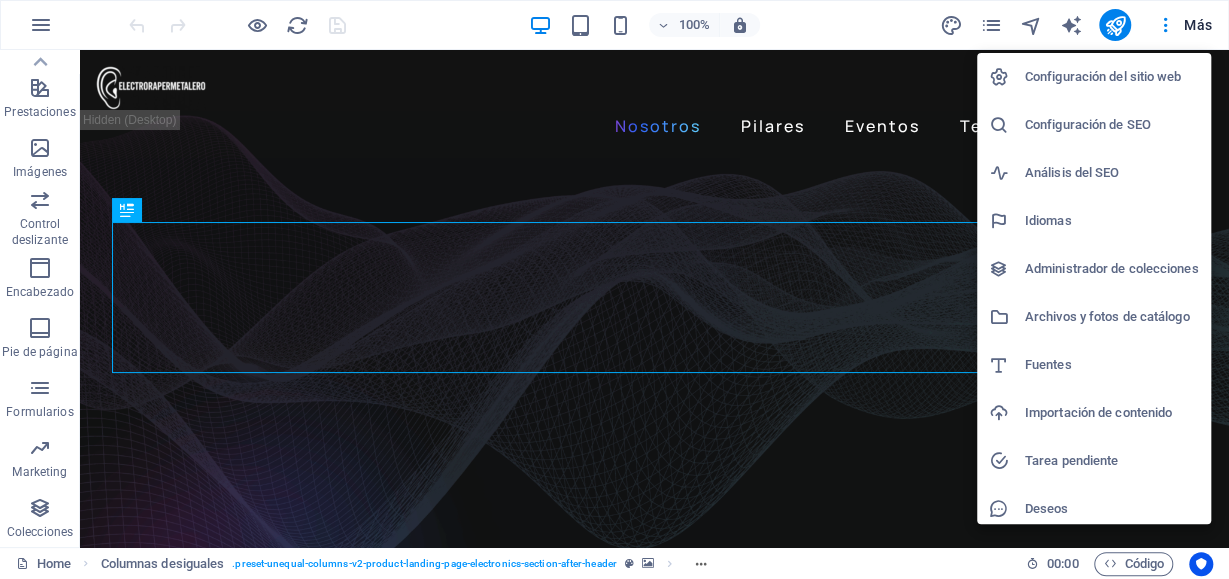 click at bounding box center (614, 289) 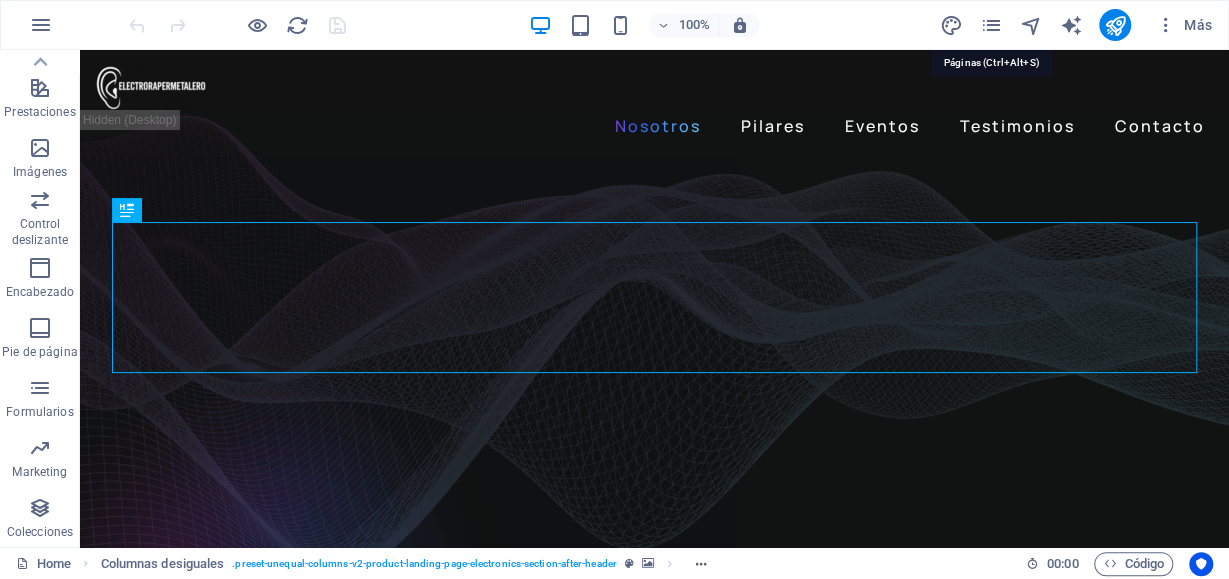 click at bounding box center (991, 25) 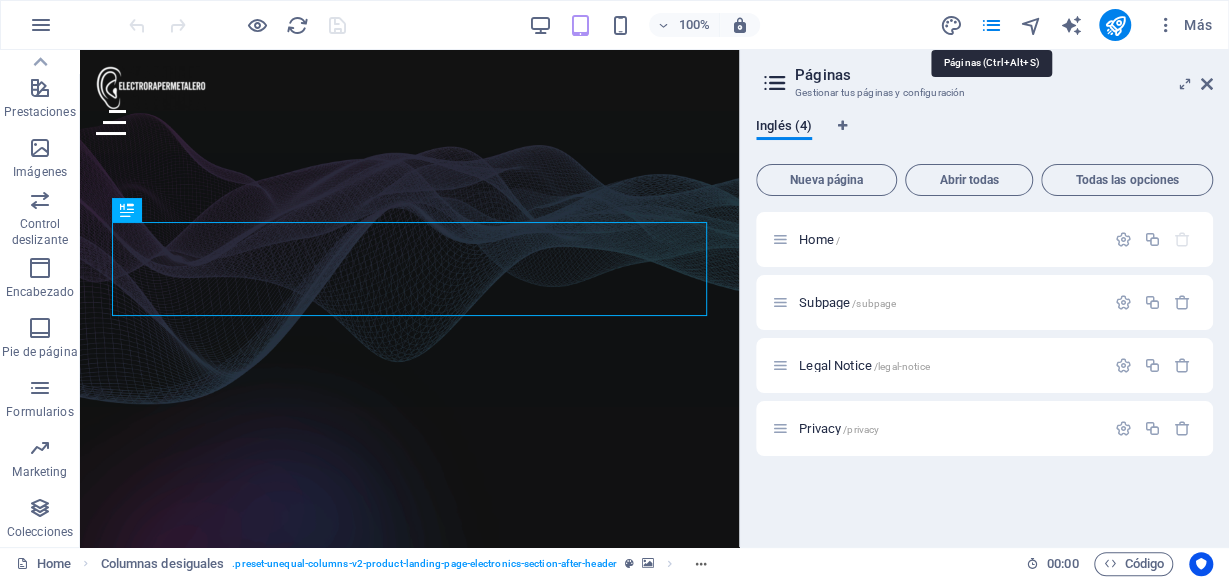 click at bounding box center (991, 25) 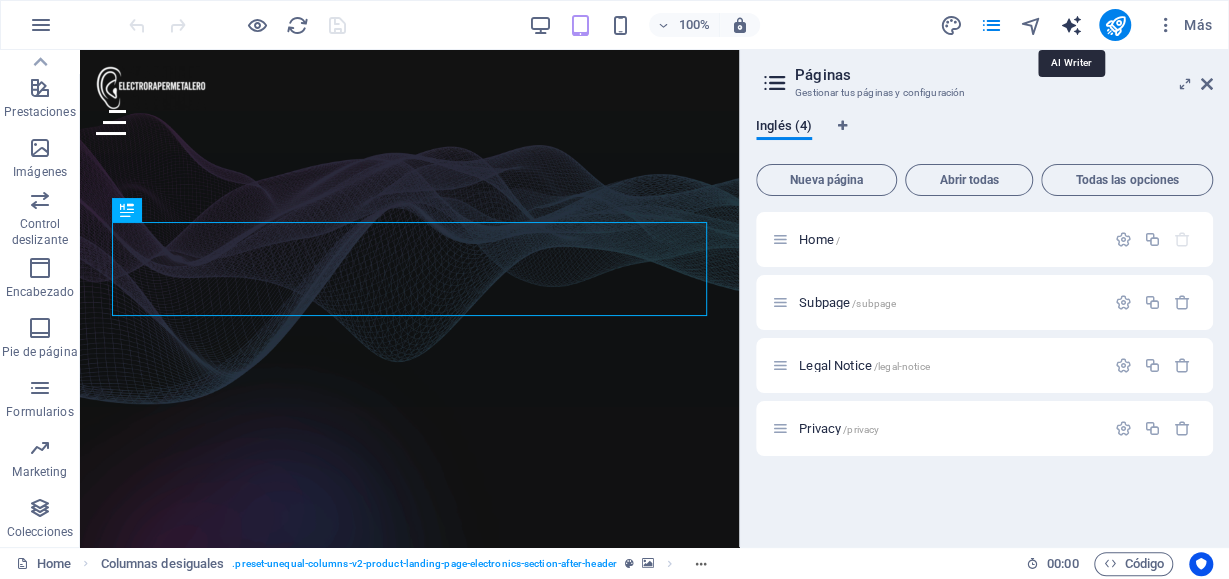 click at bounding box center [1071, 25] 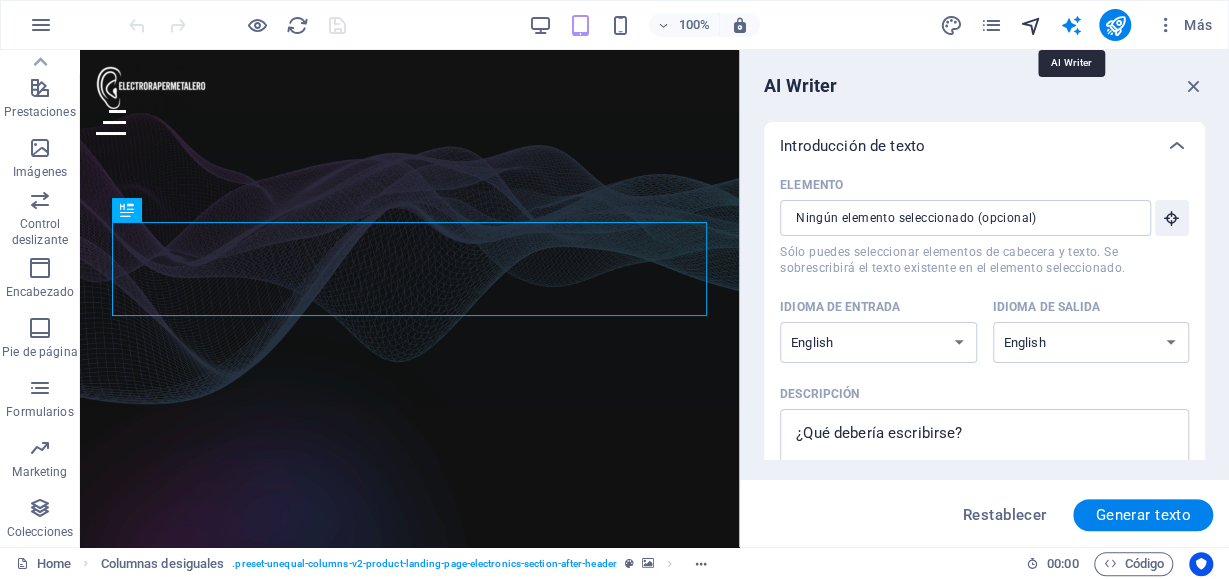 scroll, scrollTop: 0, scrollLeft: 0, axis: both 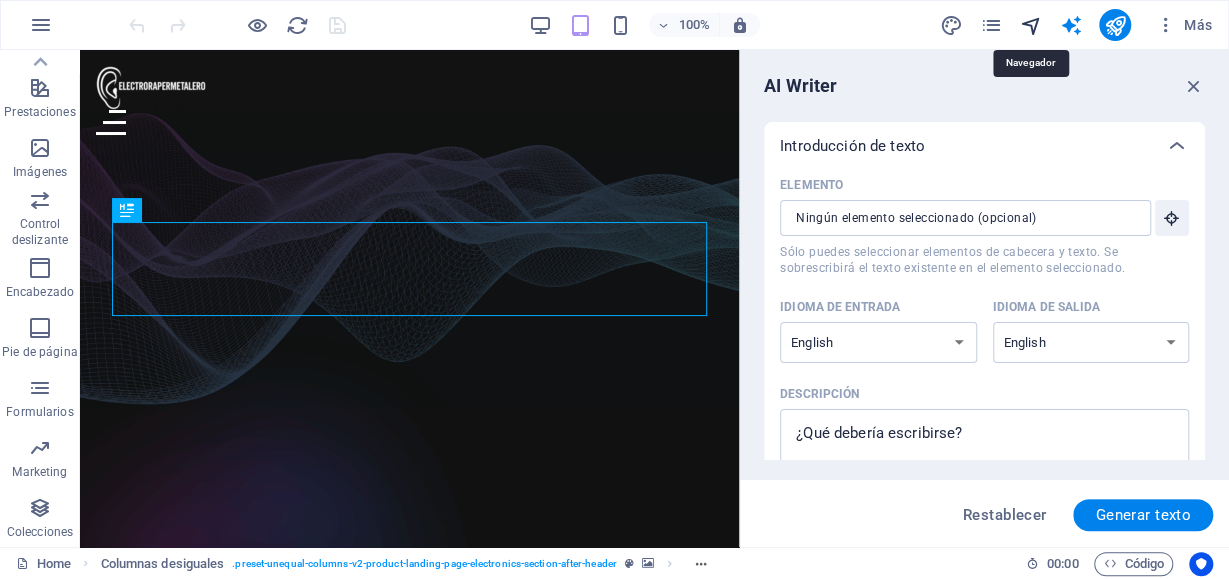 click at bounding box center (1031, 25) 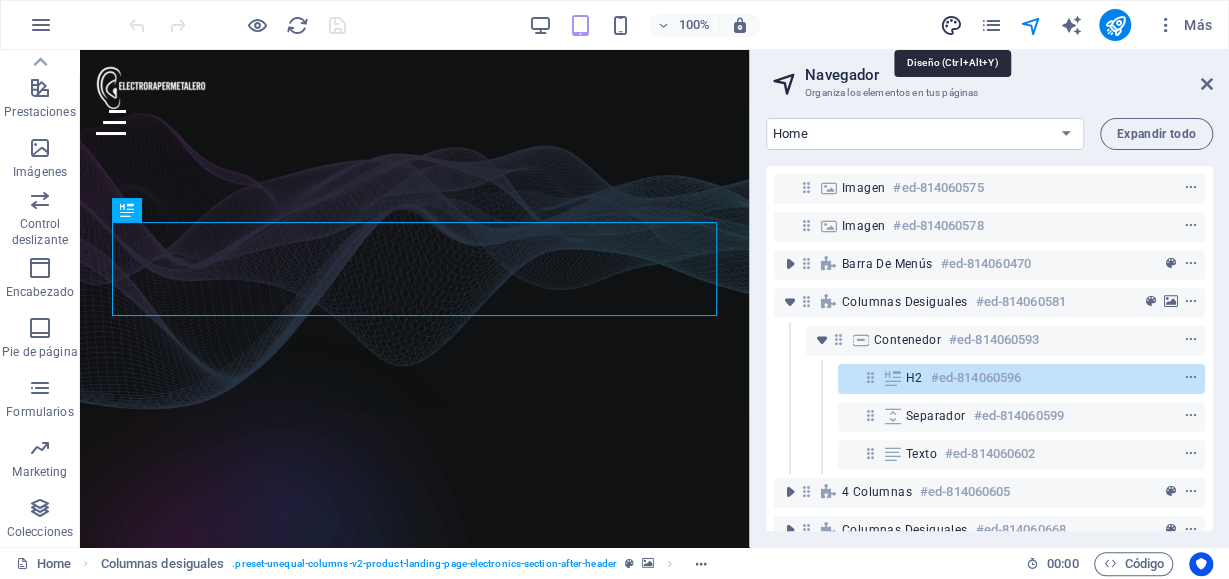 click at bounding box center (951, 25) 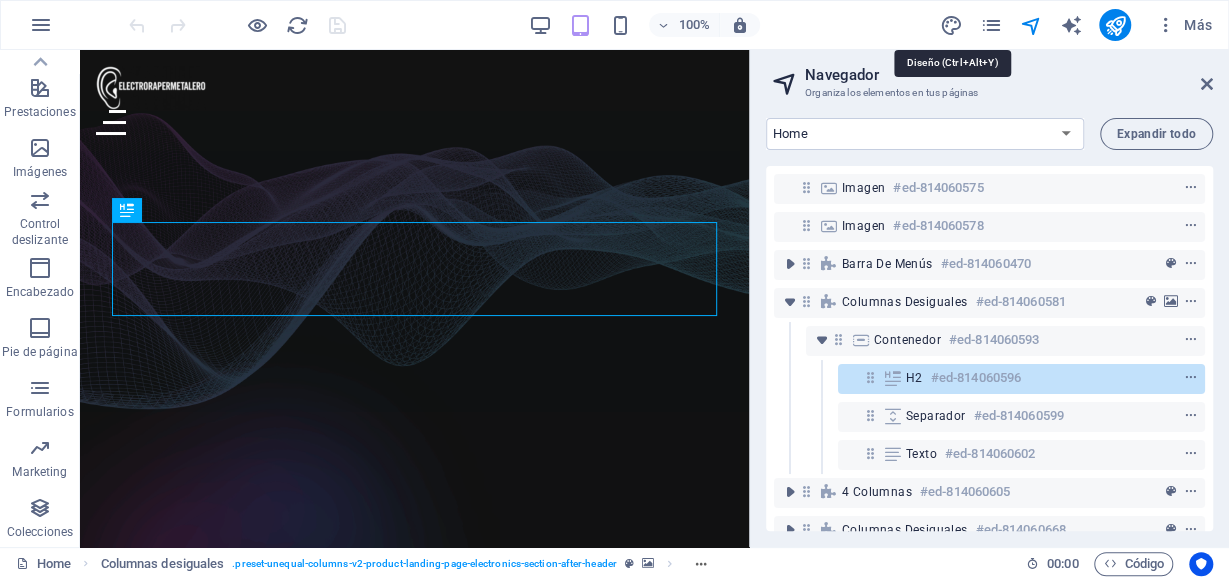 select on "px" 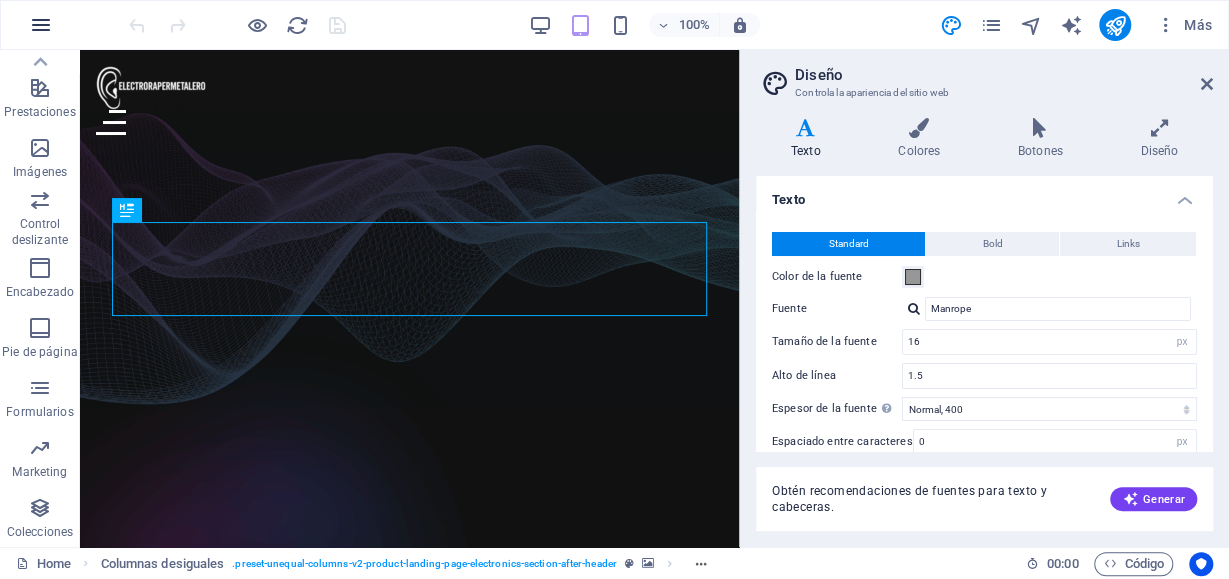 click at bounding box center (41, 25) 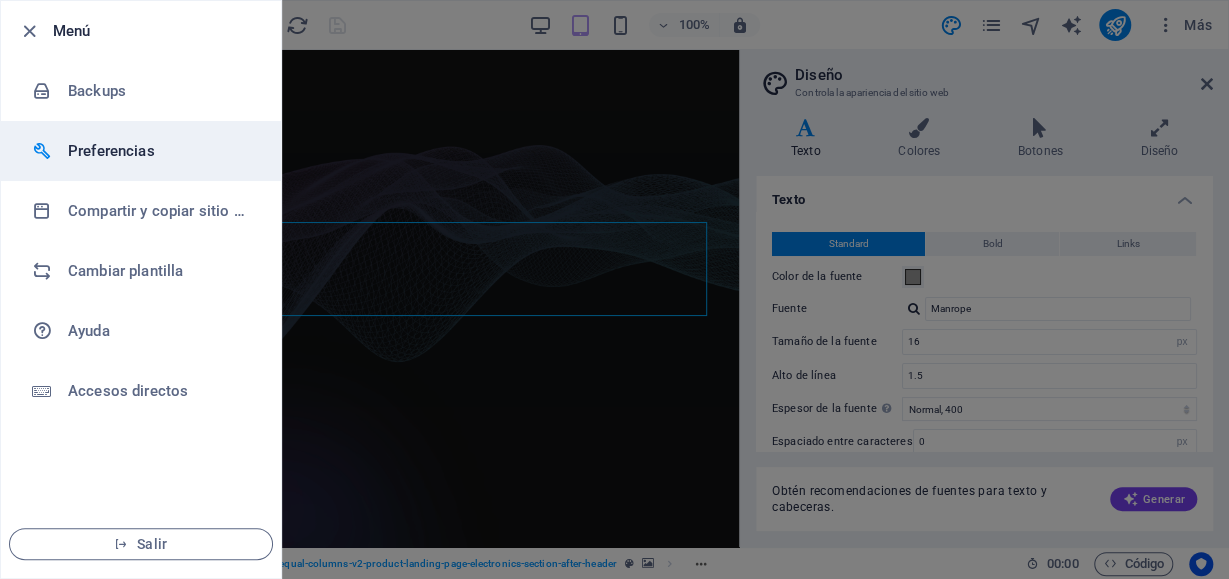 click on "Preferencias" at bounding box center (141, 151) 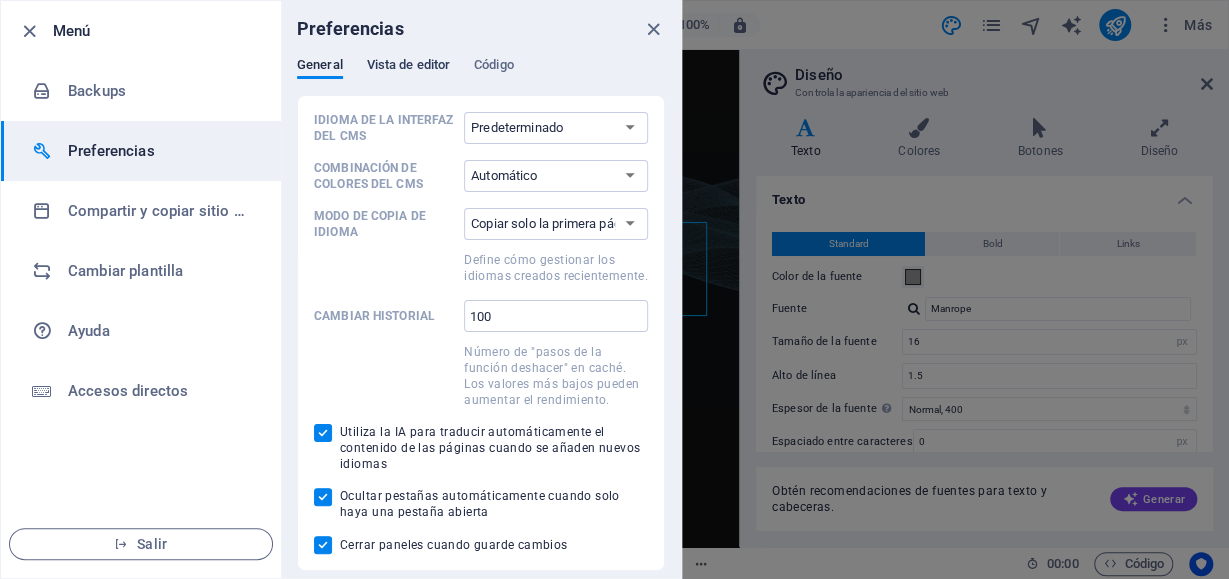 click on "Vista de editor" at bounding box center [408, 67] 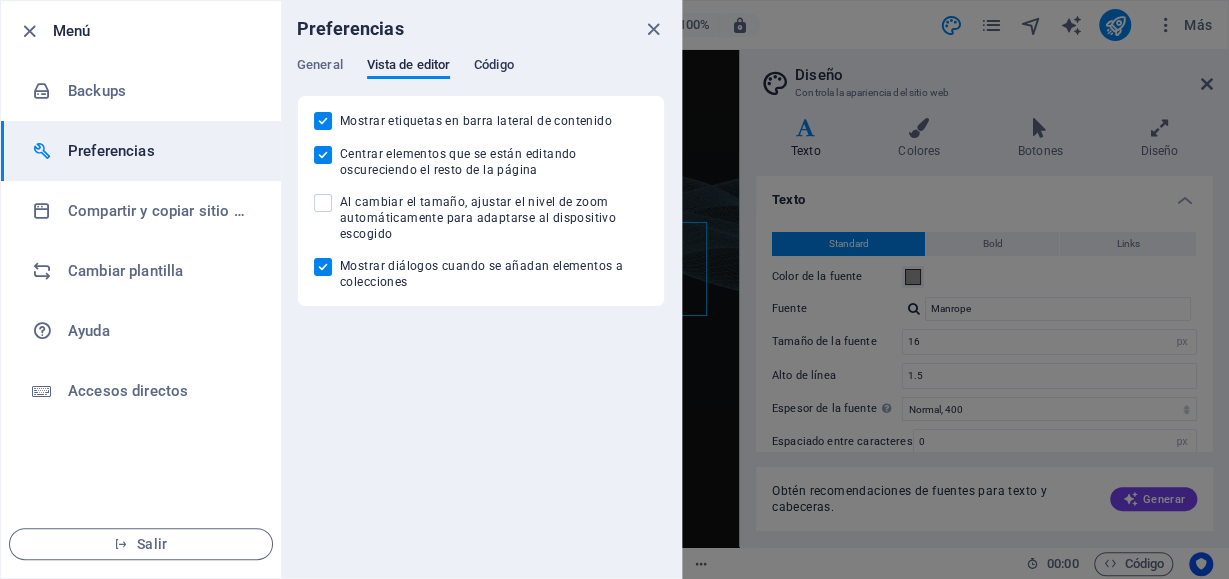 click on "Código" at bounding box center [494, 67] 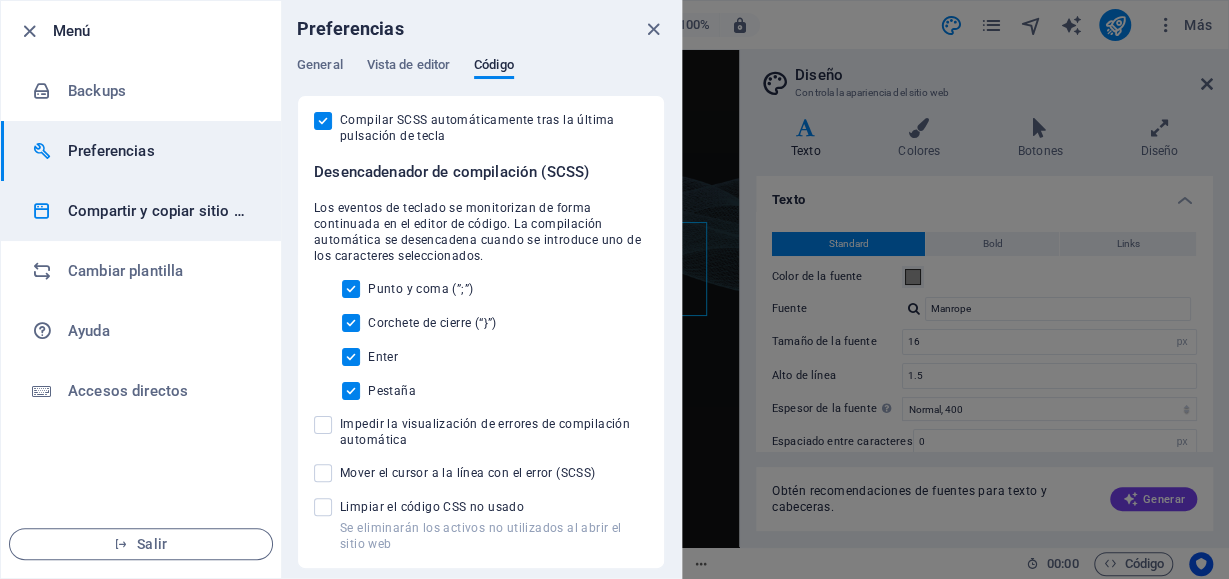 click on "Compartir y copiar sitio web" at bounding box center (141, 211) 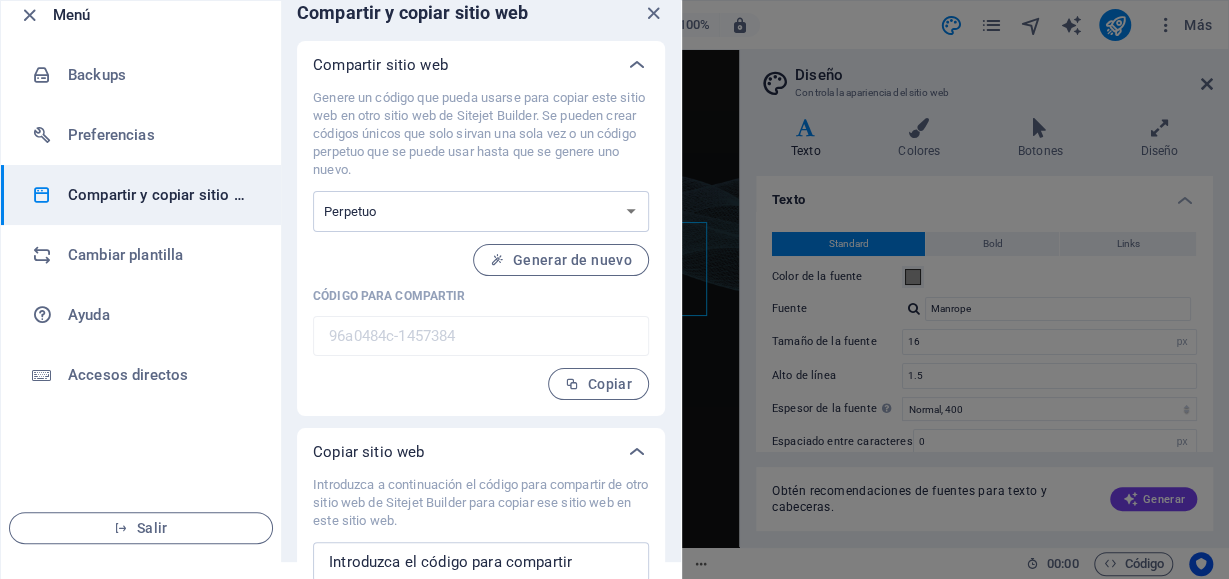 scroll, scrollTop: 0, scrollLeft: 0, axis: both 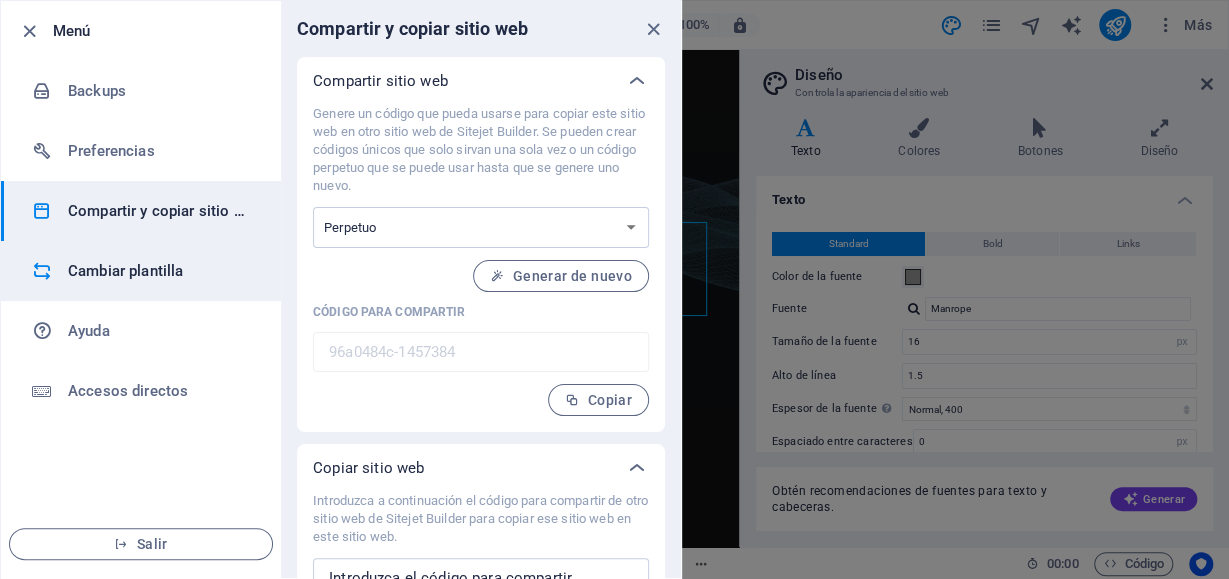 click on "Cambiar plantilla" at bounding box center [141, 271] 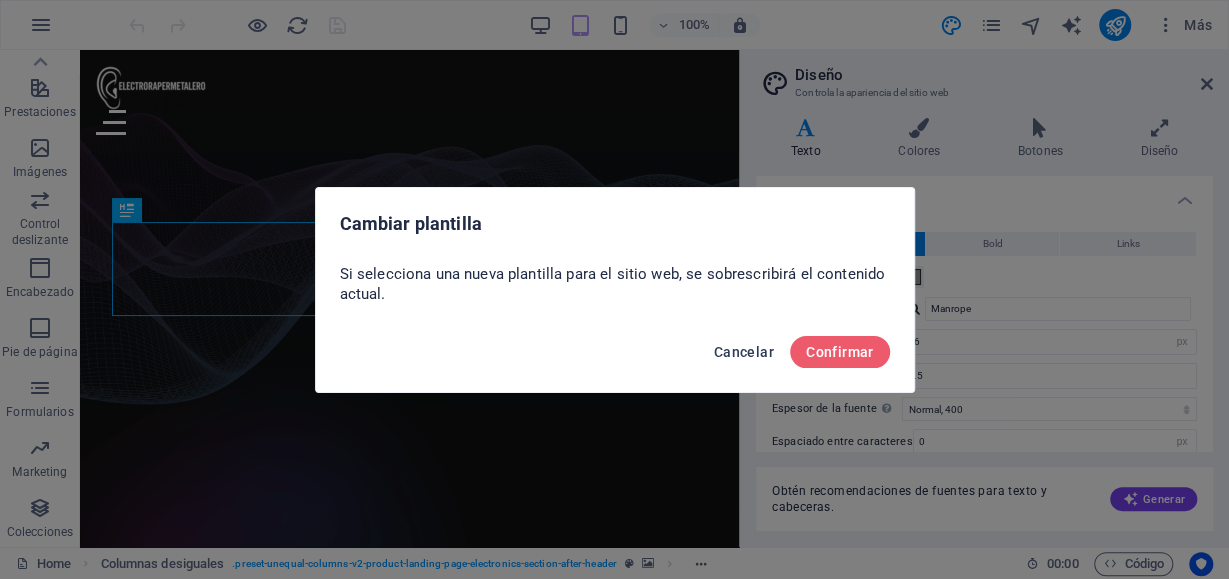 click on "Cancelar" at bounding box center (744, 352) 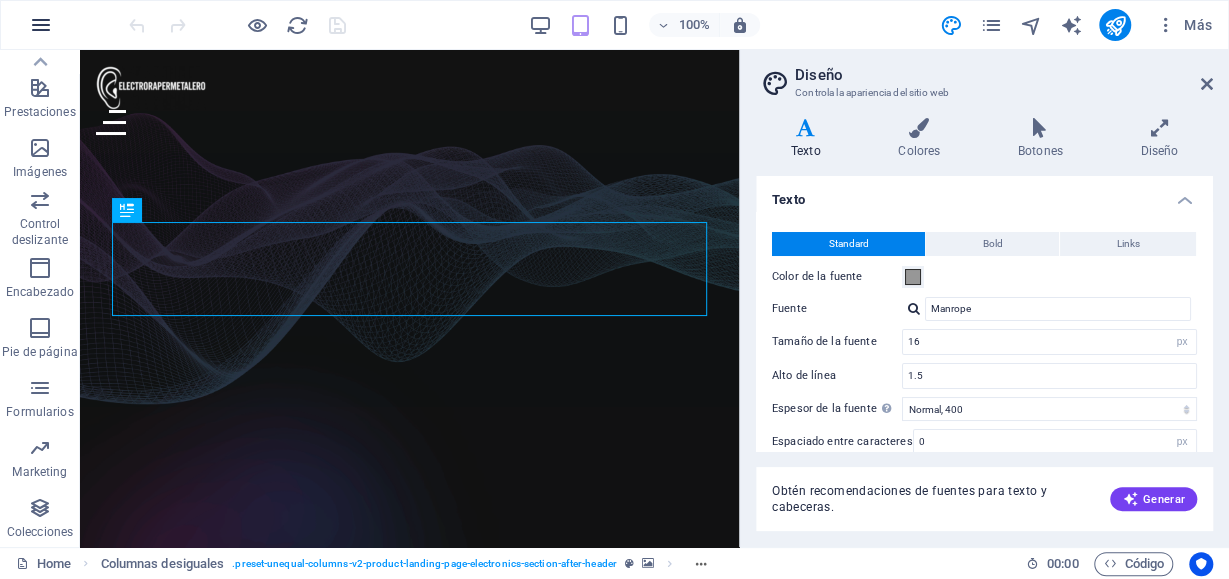 click at bounding box center (41, 25) 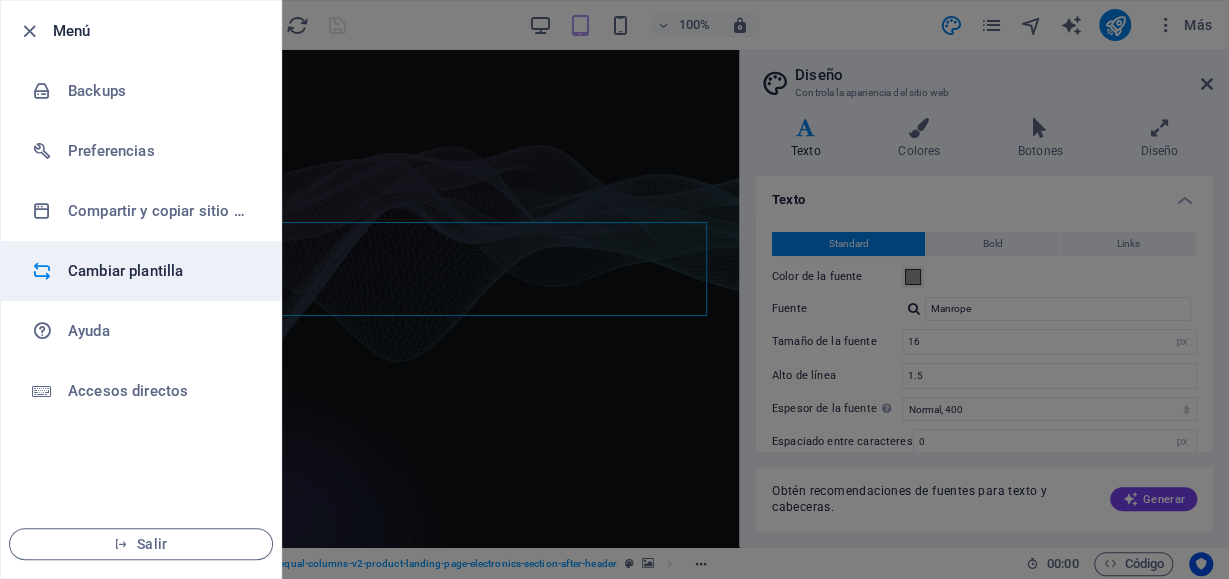 click on "Cambiar plantilla" at bounding box center [160, 271] 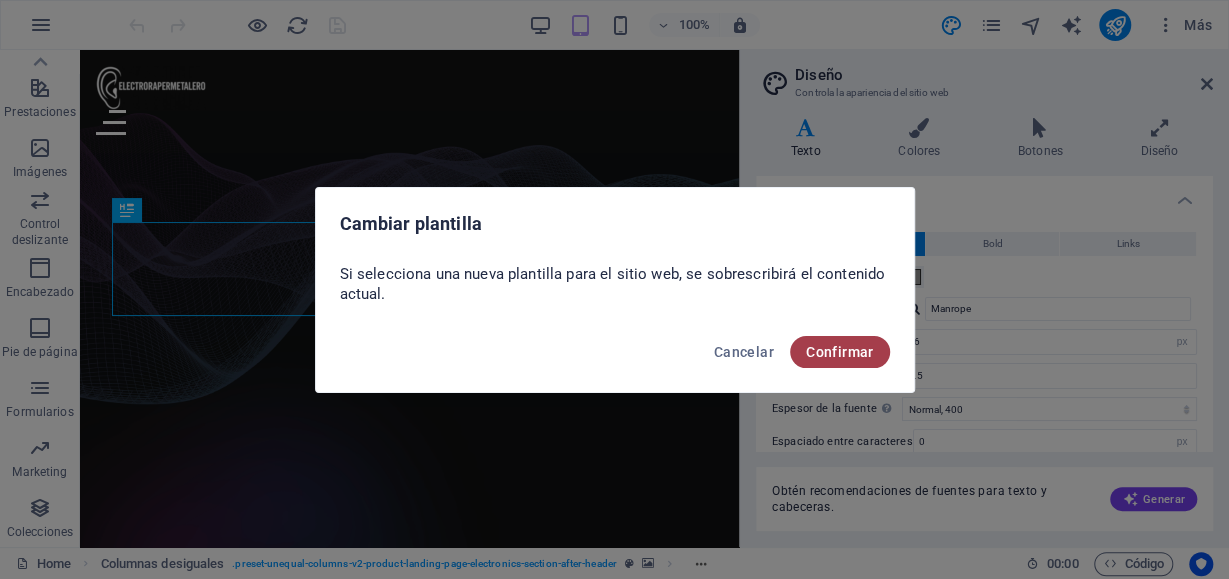 click on "Confirmar" at bounding box center (840, 352) 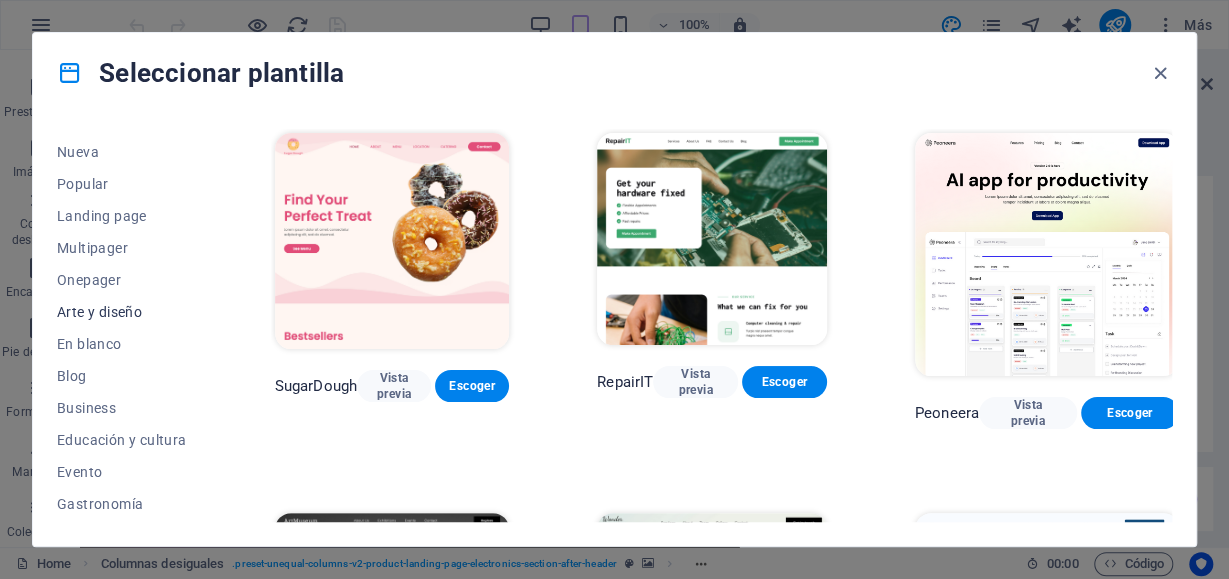 scroll, scrollTop: 58, scrollLeft: 0, axis: vertical 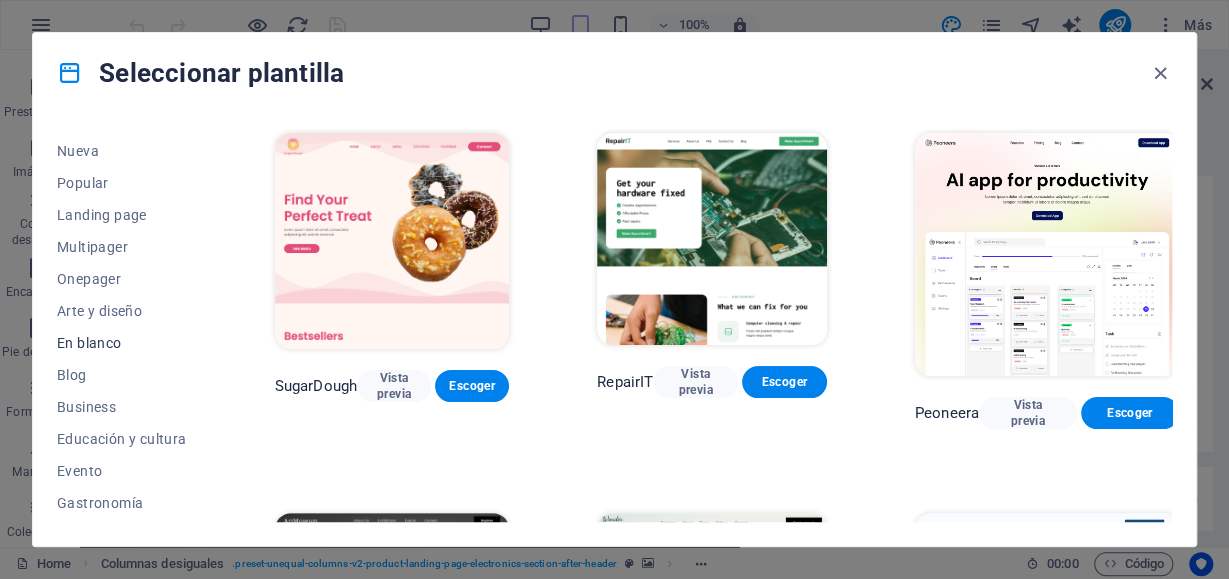 click on "En blanco" at bounding box center [122, 343] 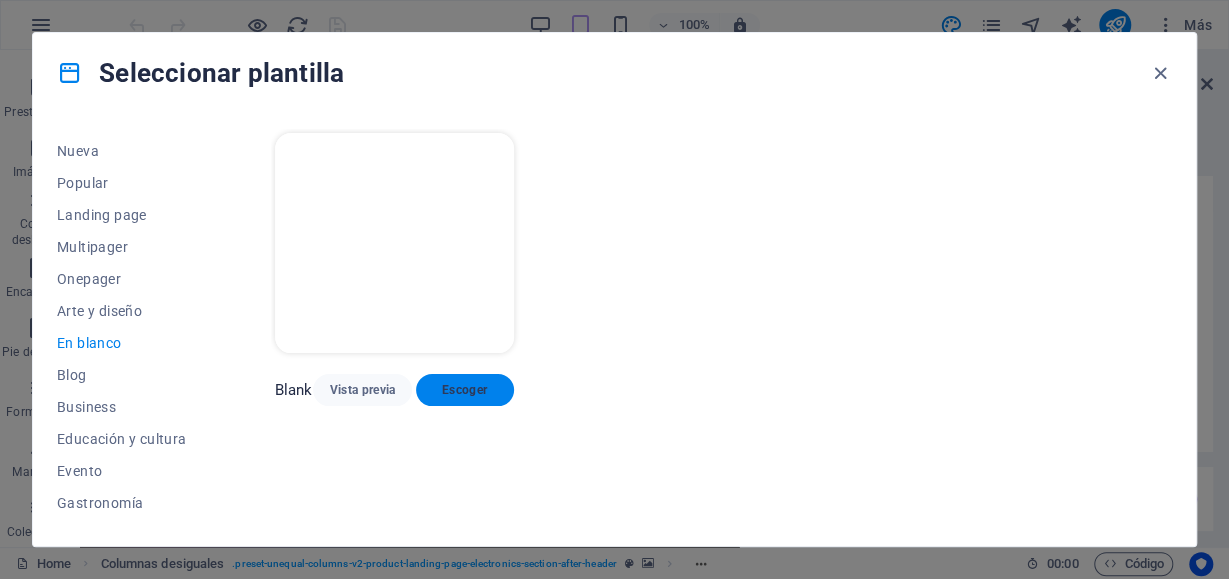 click on "Escoger" at bounding box center (465, 390) 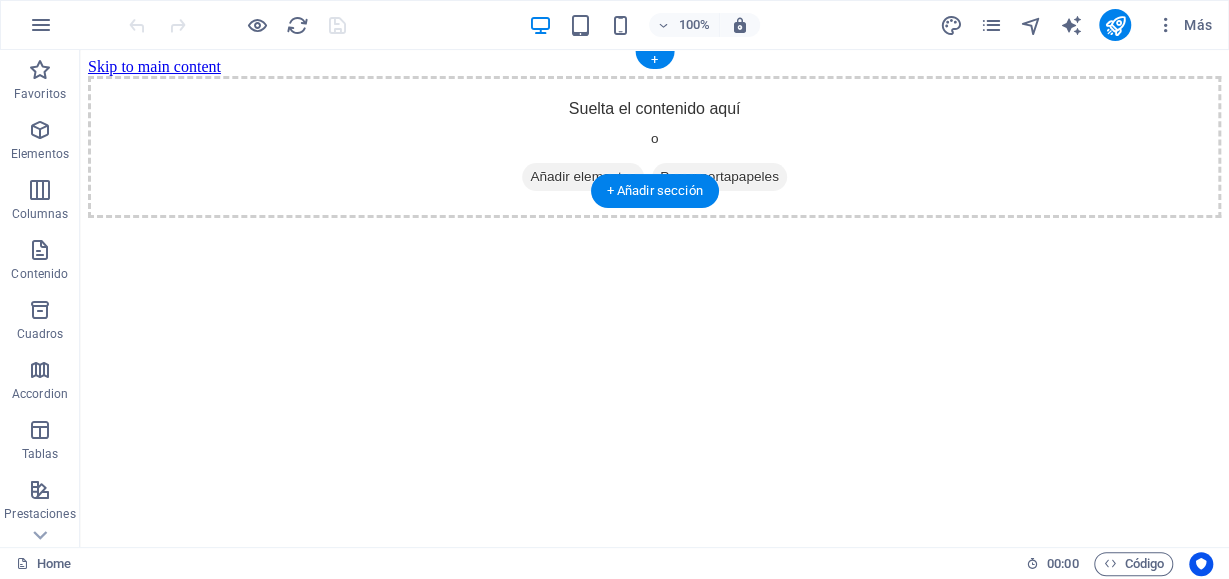 scroll, scrollTop: 0, scrollLeft: 0, axis: both 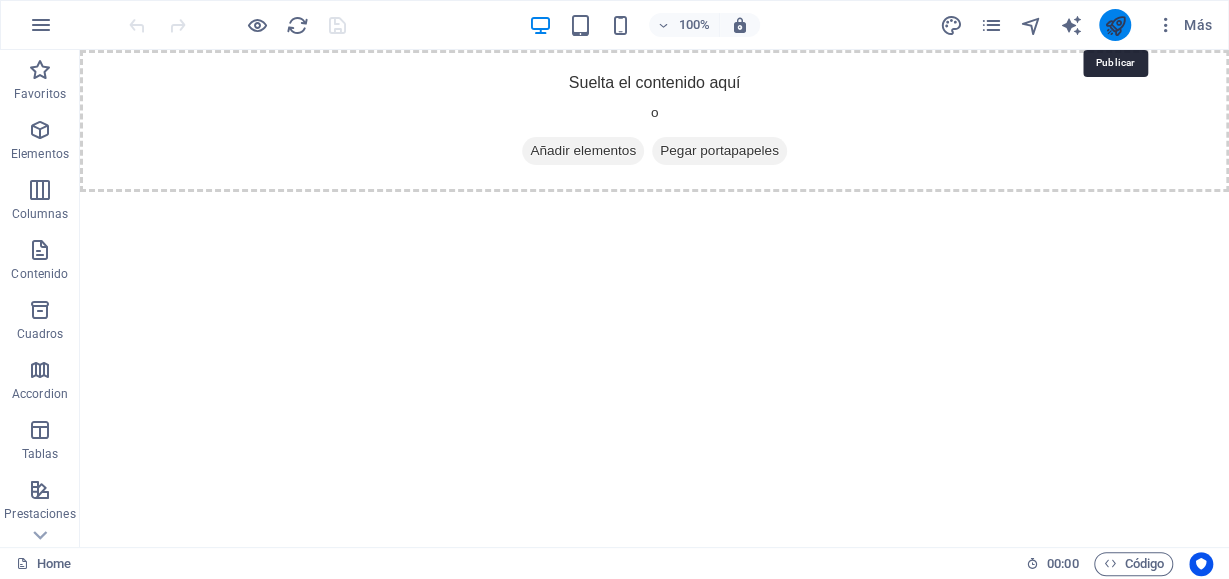 click at bounding box center (1115, 25) 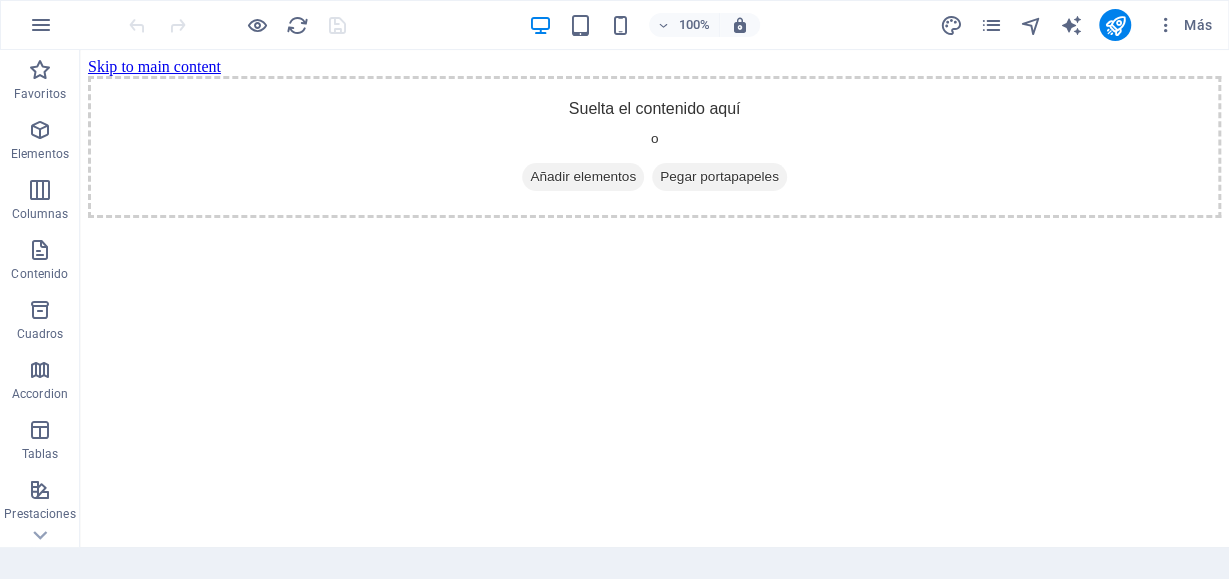 scroll, scrollTop: 0, scrollLeft: 0, axis: both 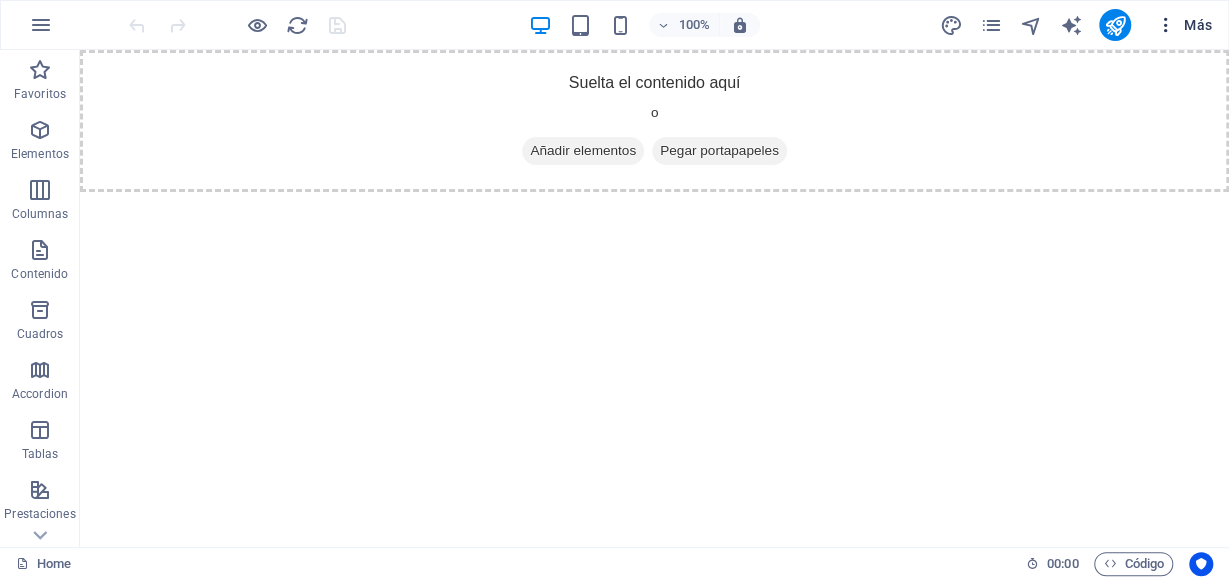 click on "Más" at bounding box center (1183, 25) 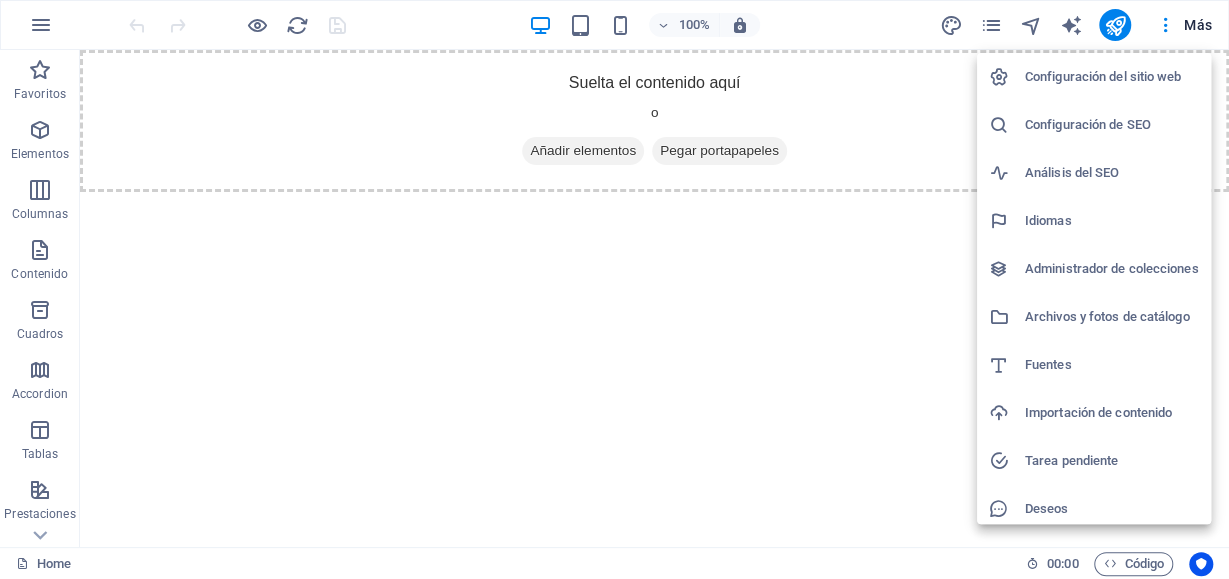 click on "Configuración del sitio web" at bounding box center [1112, 77] 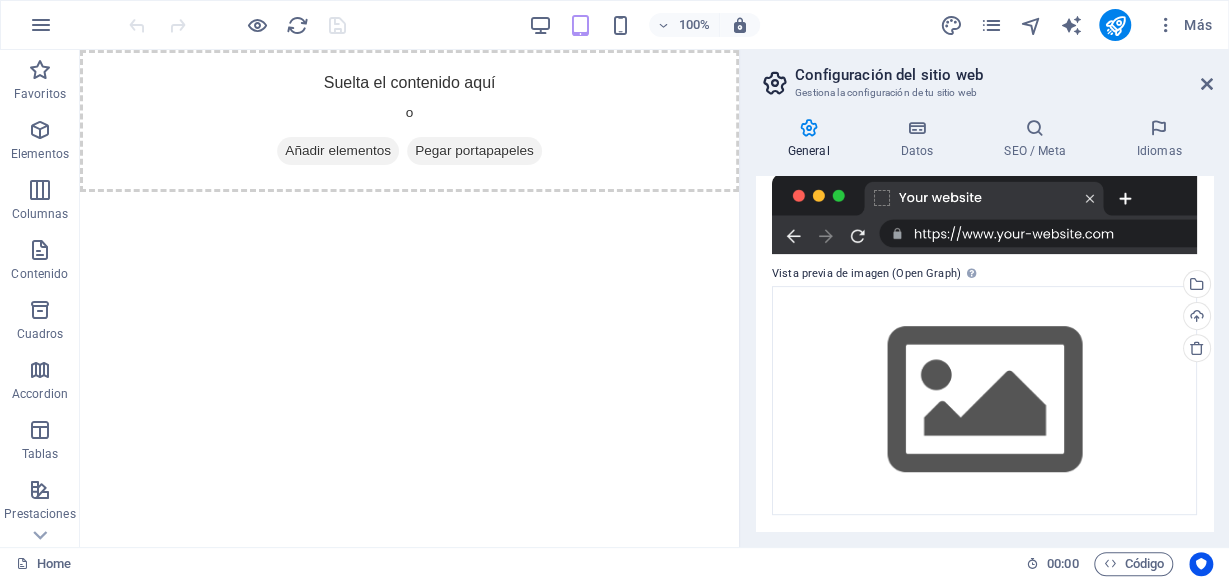scroll, scrollTop: 0, scrollLeft: 0, axis: both 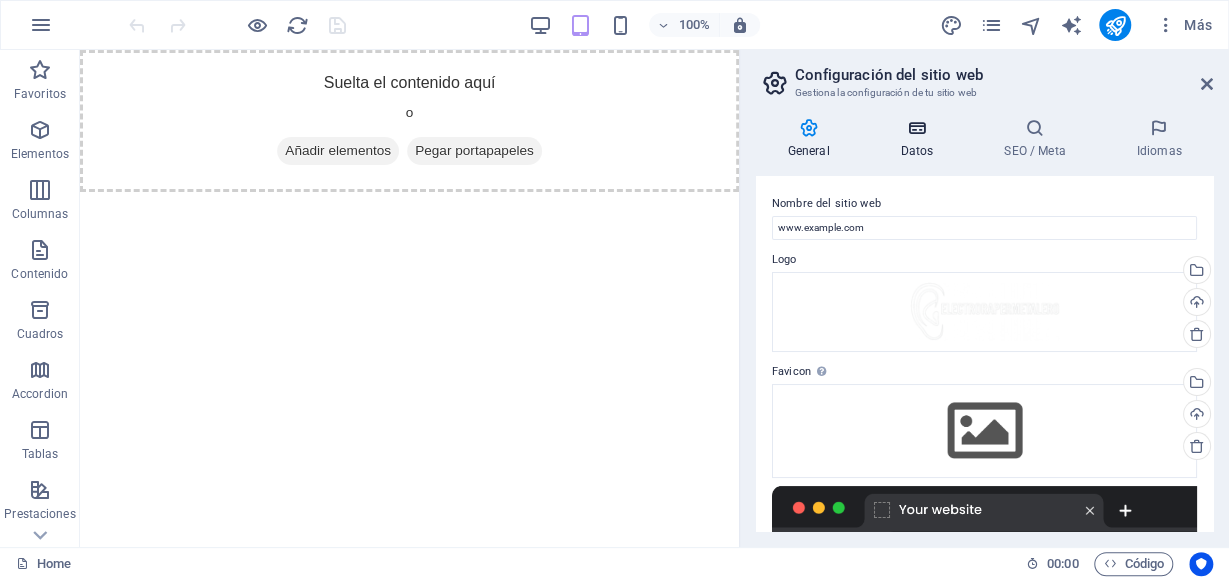 click at bounding box center [917, 128] 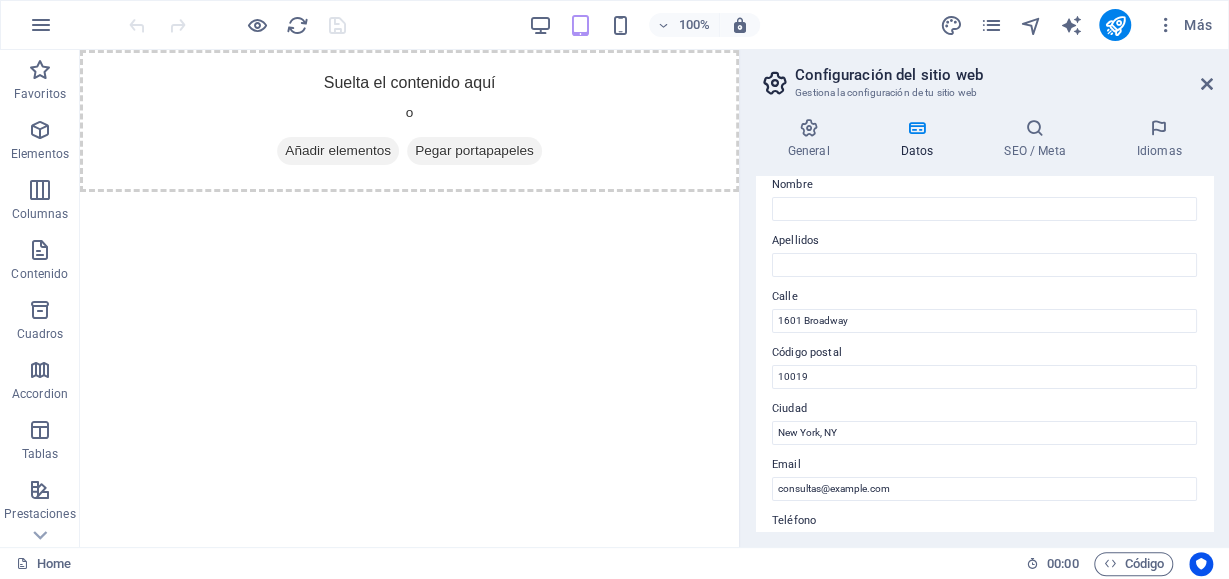 scroll, scrollTop: 119, scrollLeft: 0, axis: vertical 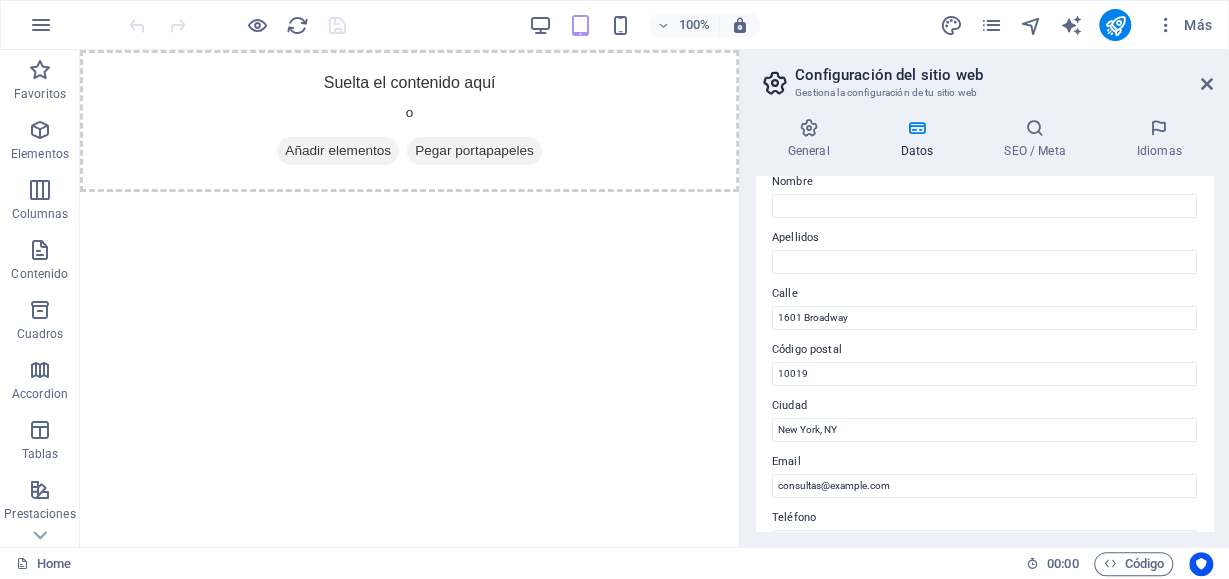 click on "Calle" at bounding box center [984, 294] 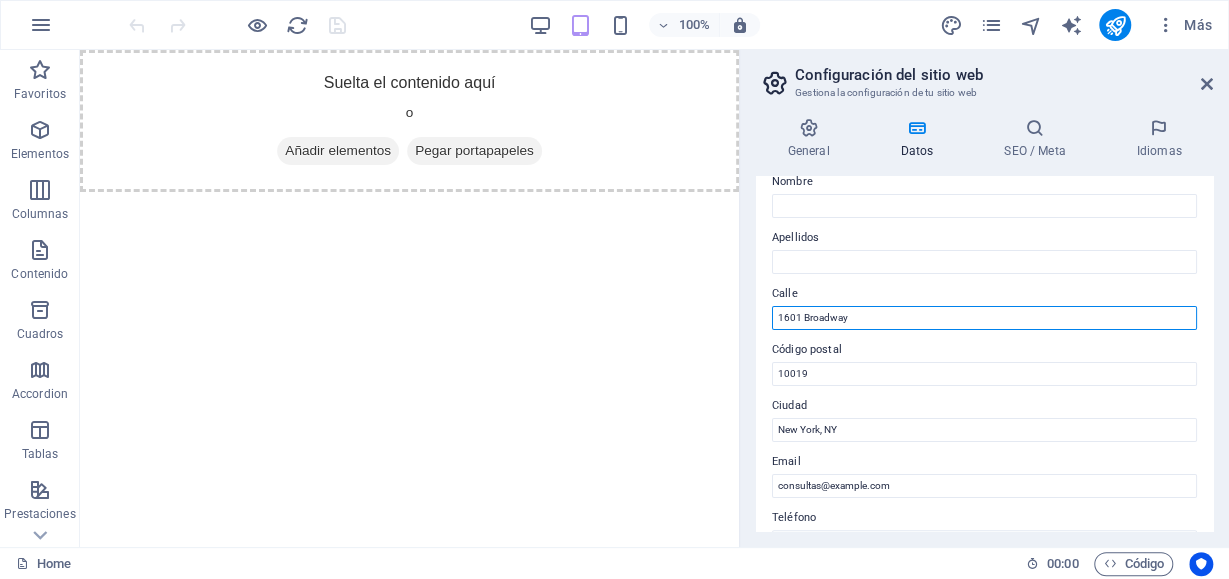 click on "1601 Broadway" at bounding box center (984, 318) 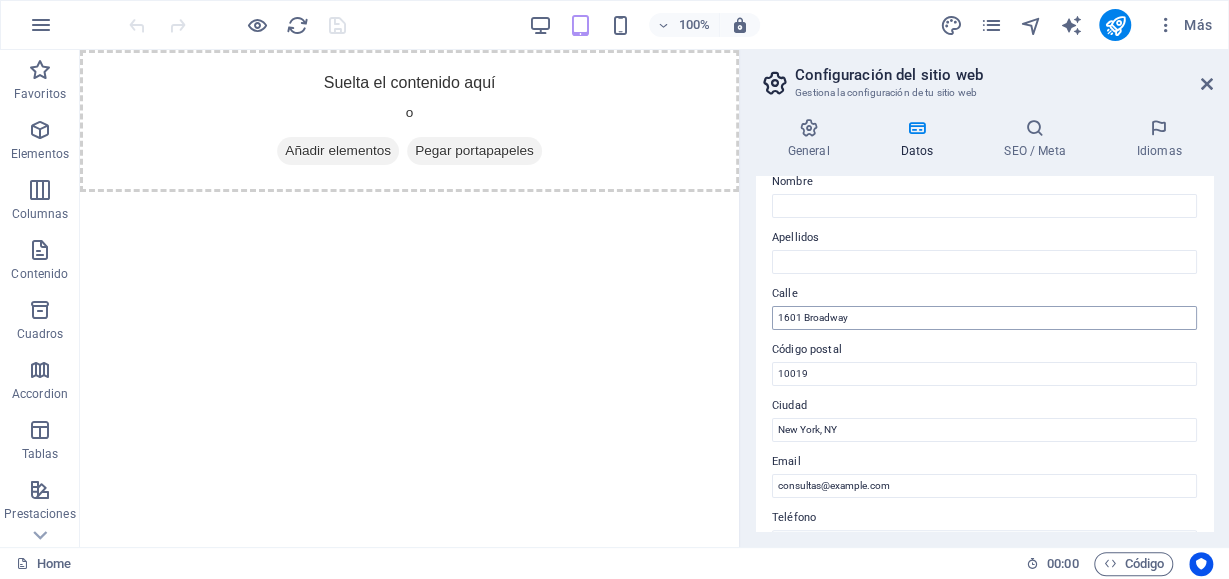 click on "[NUMBER] [STREET]" at bounding box center [984, 306] 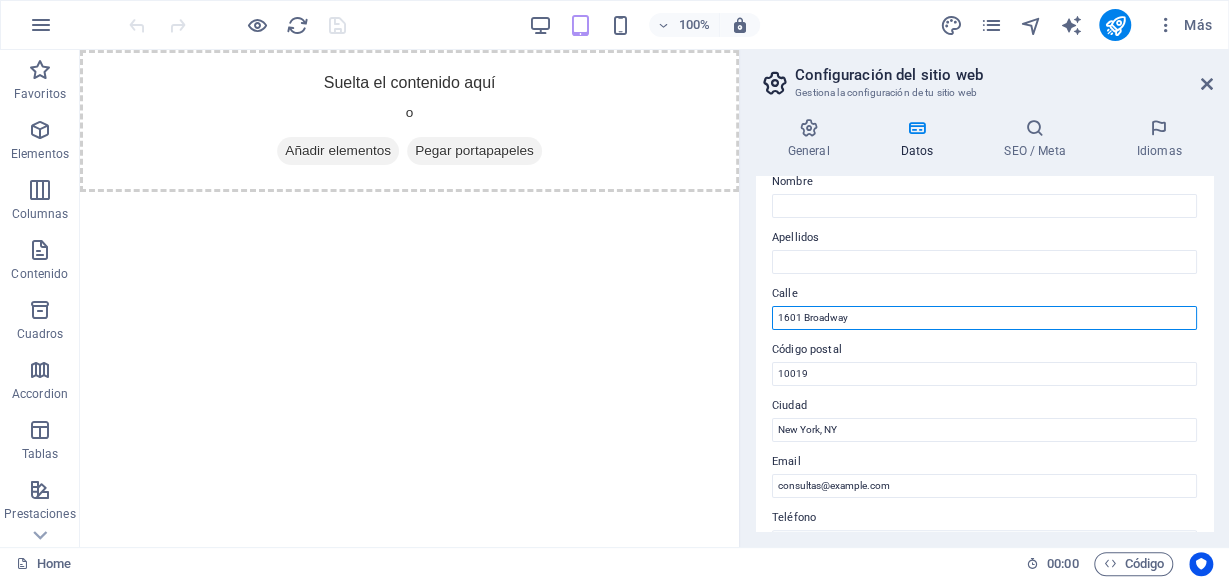 click on "1601 Broadway" at bounding box center [984, 318] 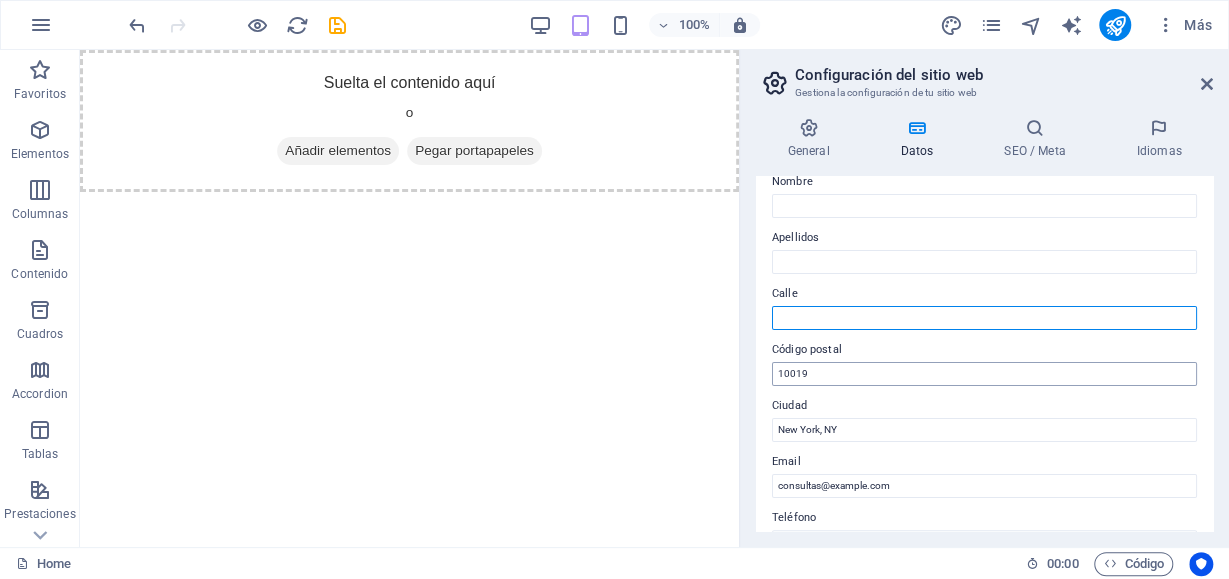 type 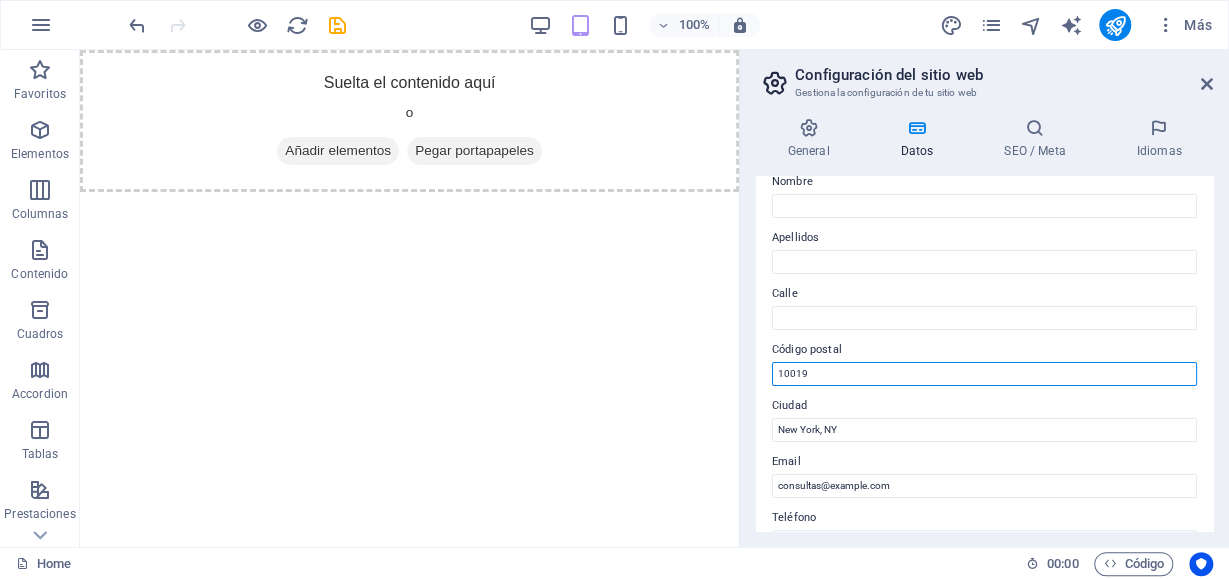 click on "10019" at bounding box center [984, 374] 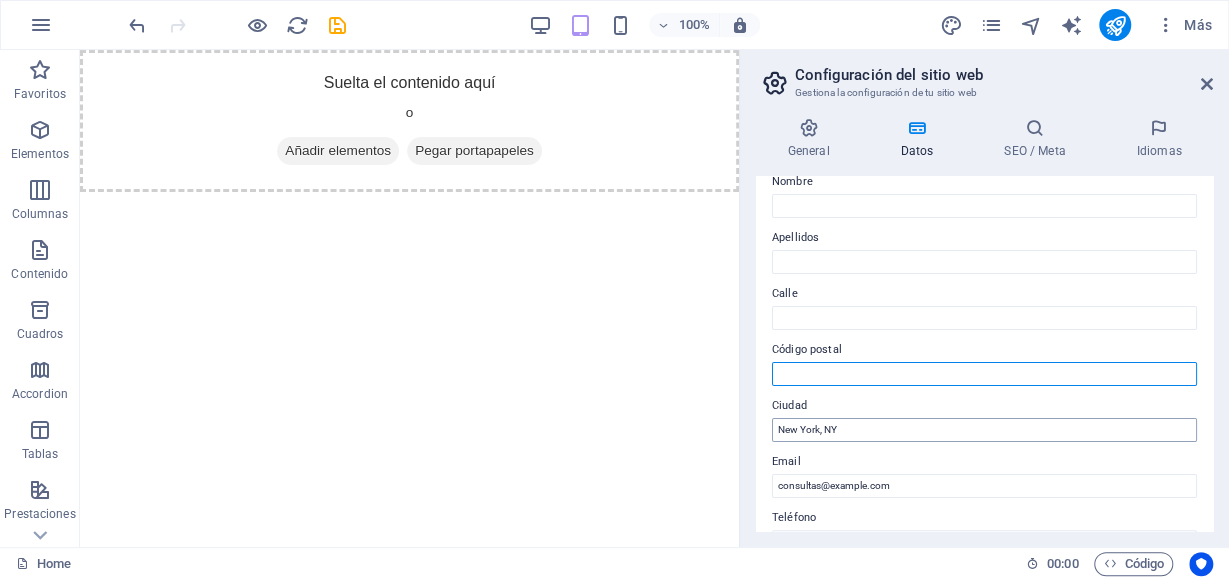 type 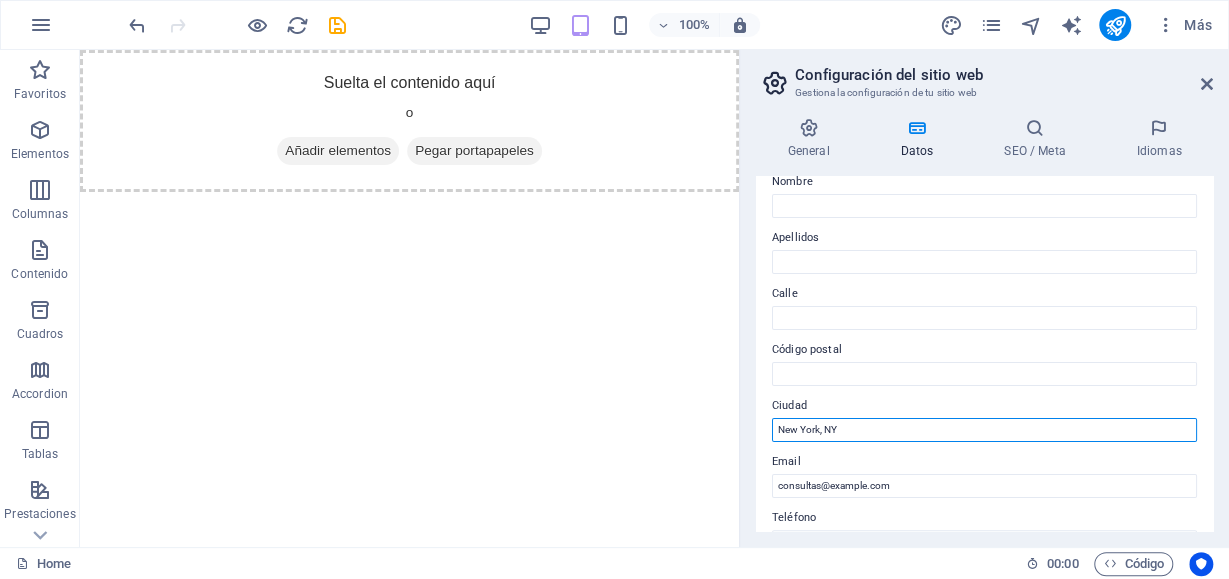 click on "New York, NY" at bounding box center [984, 430] 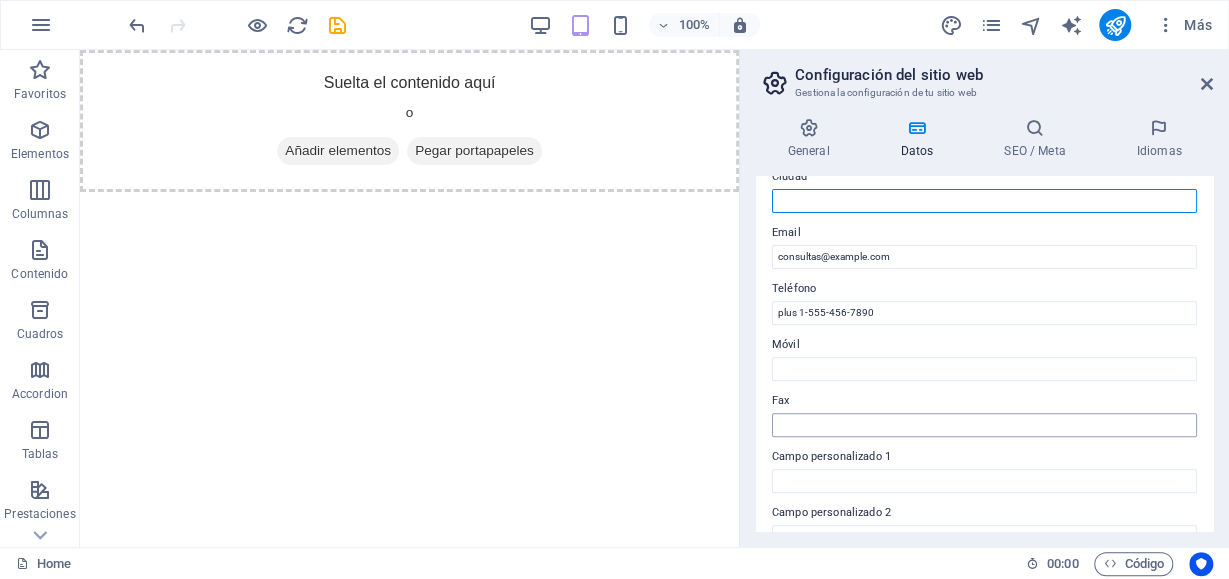 scroll, scrollTop: 344, scrollLeft: 0, axis: vertical 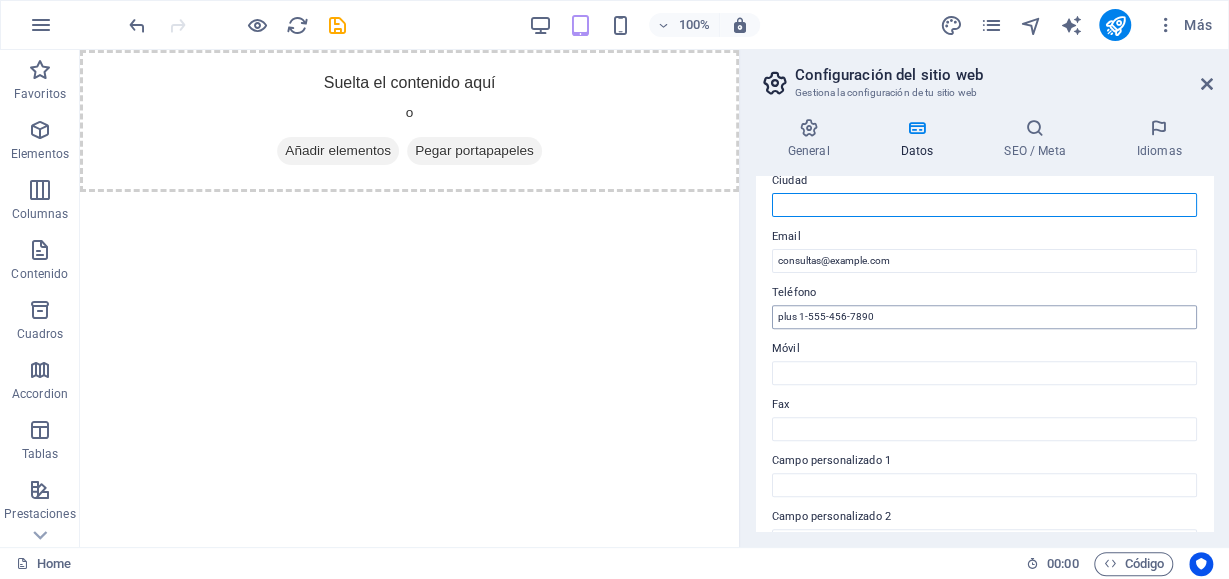 type 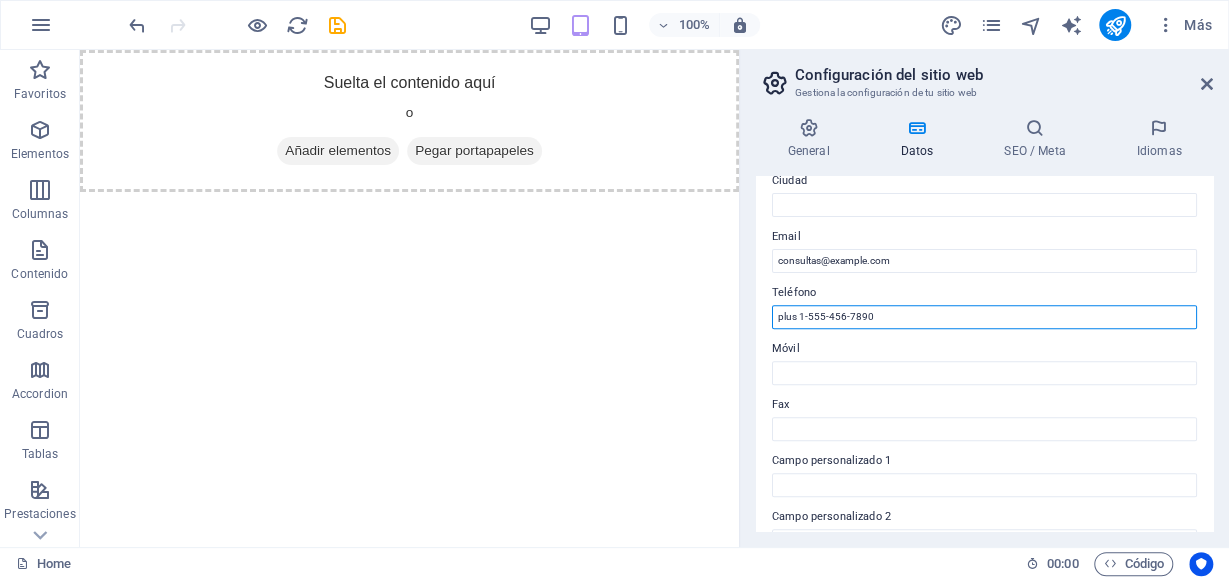 click on "plus 1-555-456-7890" at bounding box center (984, 317) 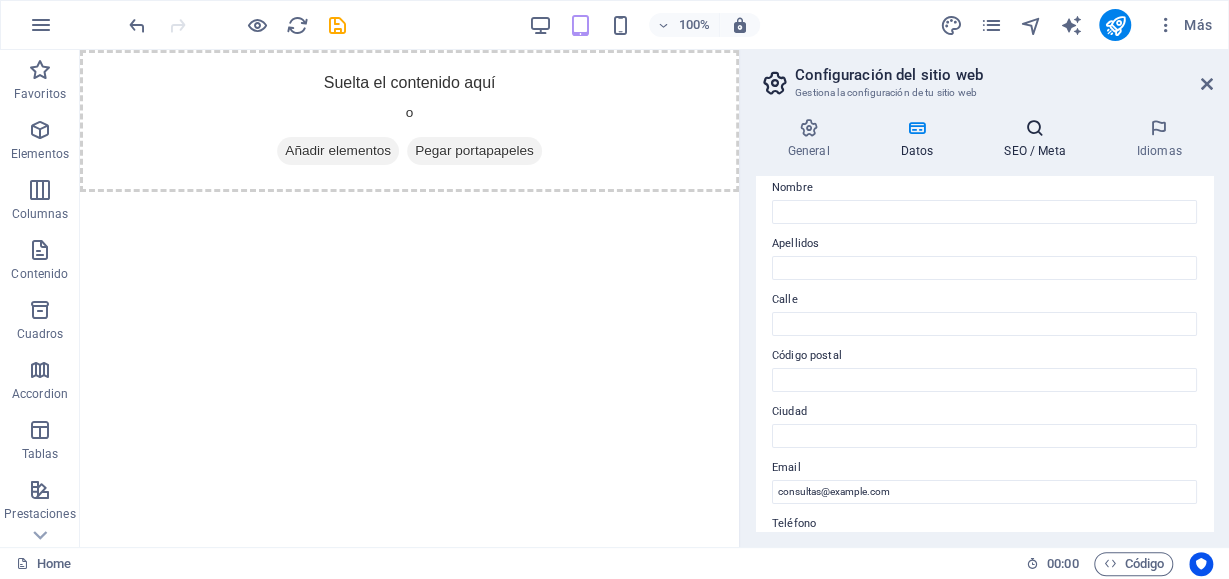 scroll, scrollTop: 112, scrollLeft: 0, axis: vertical 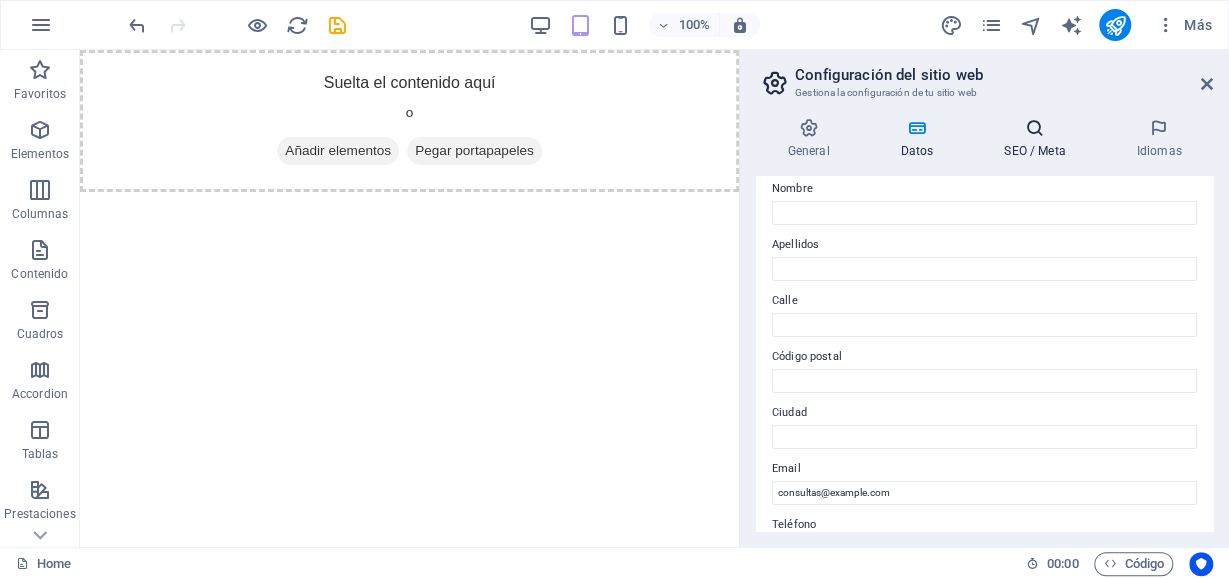 type 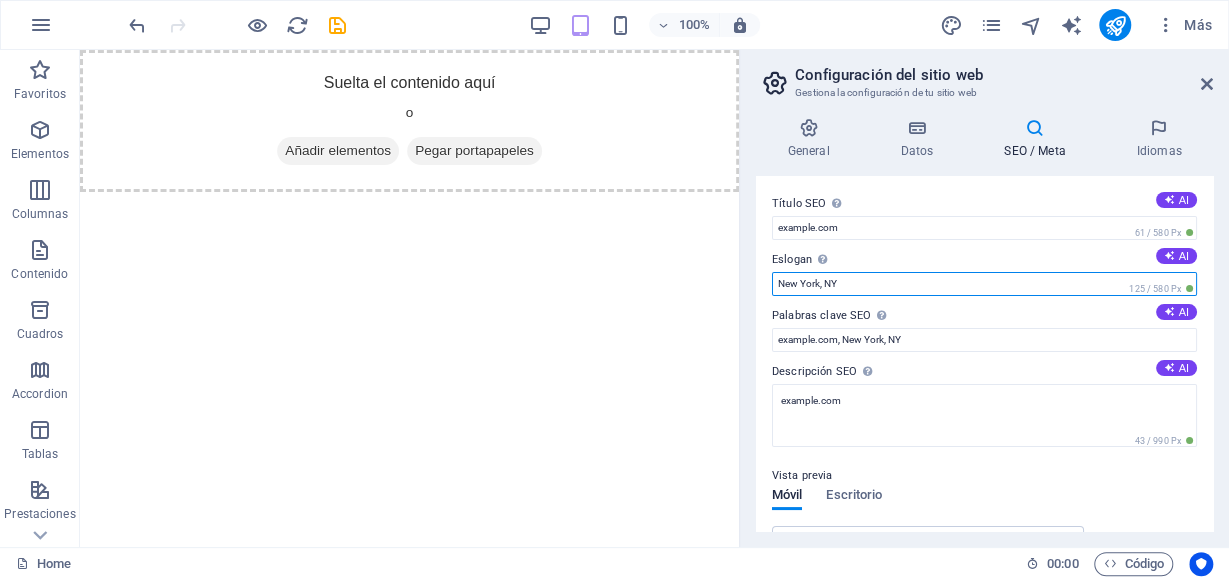 click on "New York, NY" at bounding box center [984, 284] 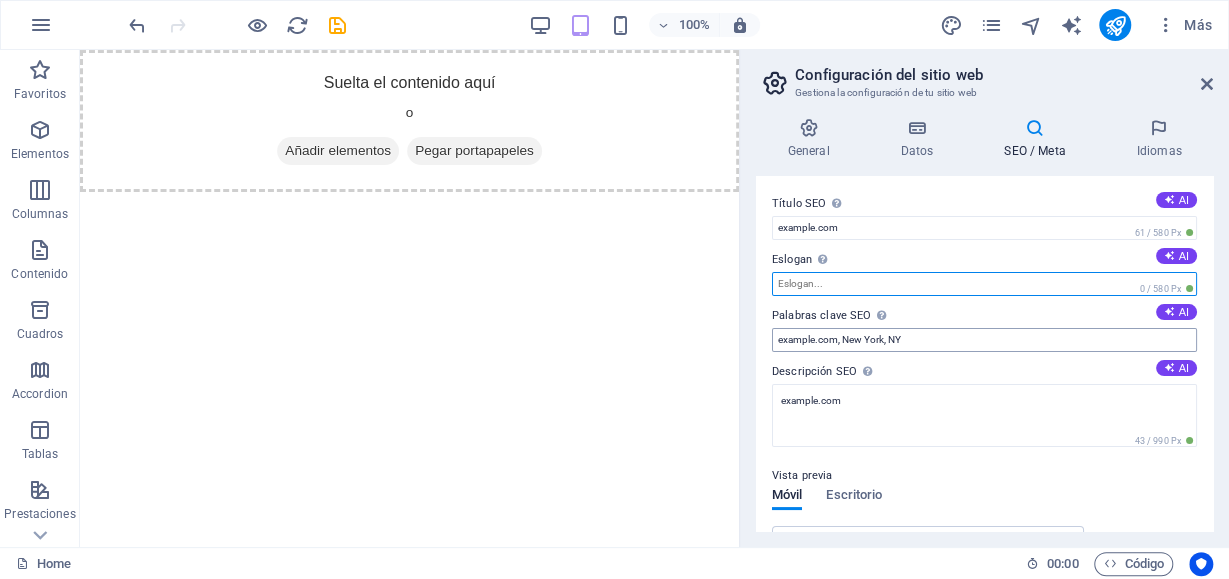 type 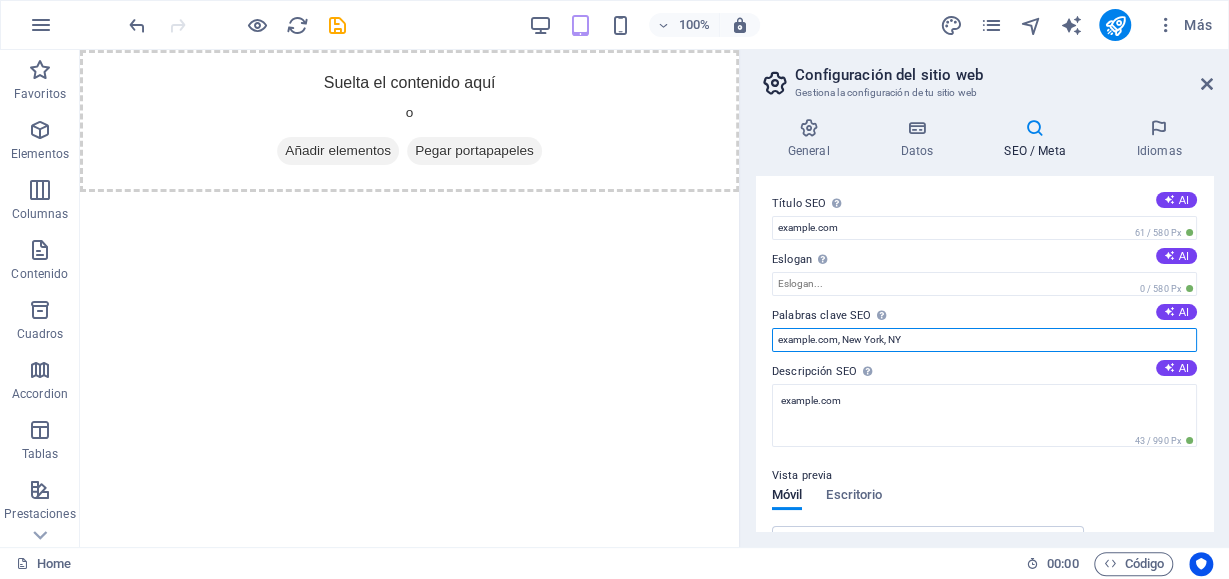 drag, startPoint x: 963, startPoint y: 339, endPoint x: 581, endPoint y: 396, distance: 386.22922 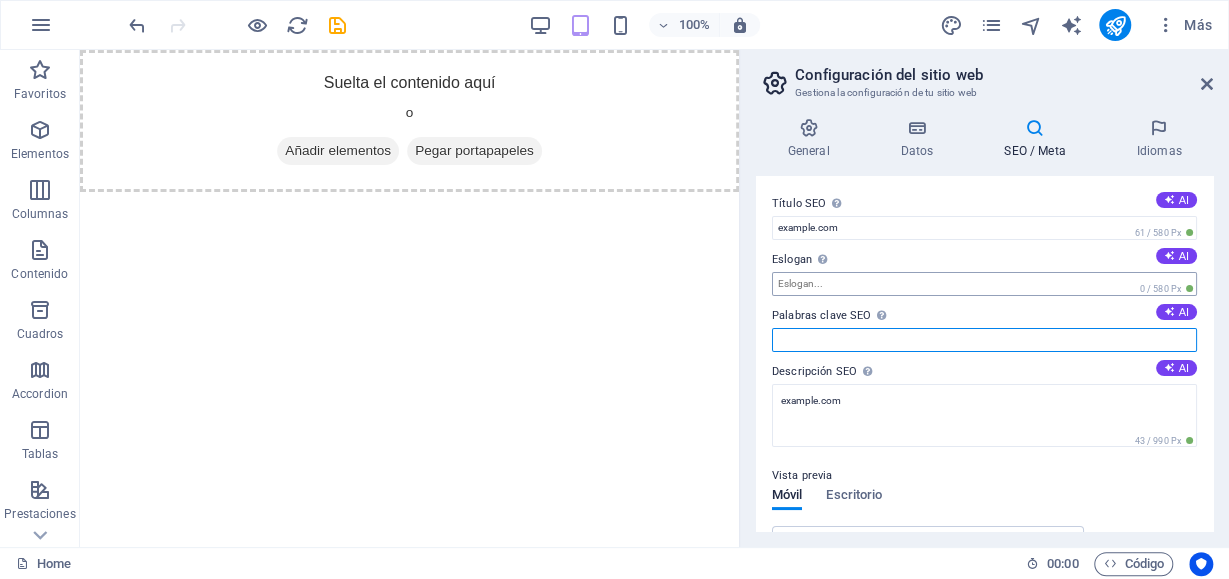 type 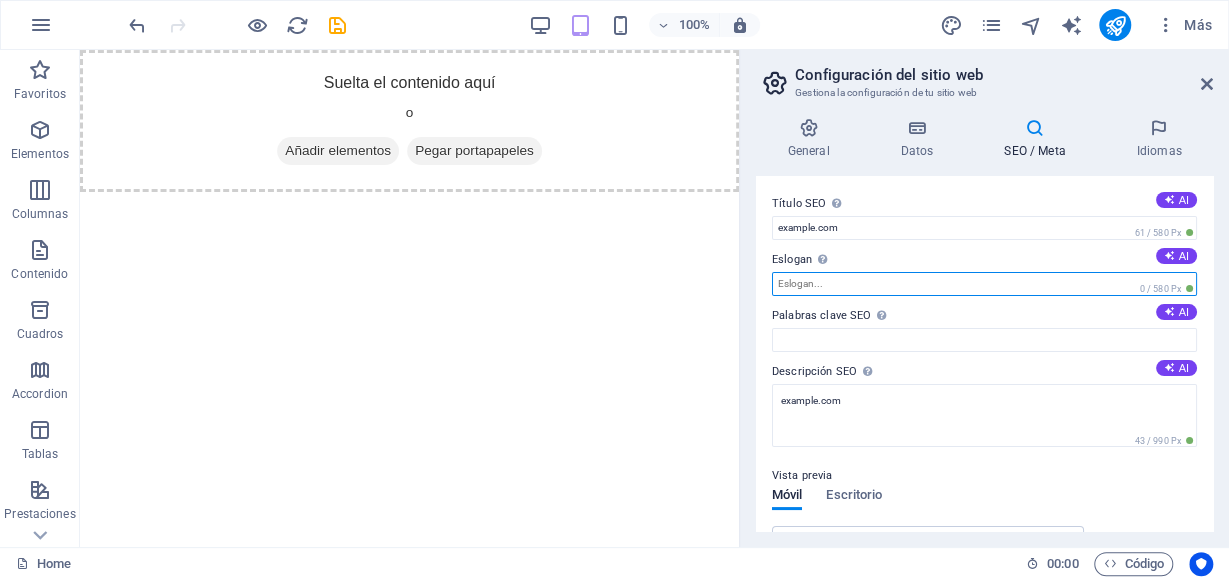 click on "Eslogan El eslogan de tu sitio web. AI" at bounding box center (984, 284) 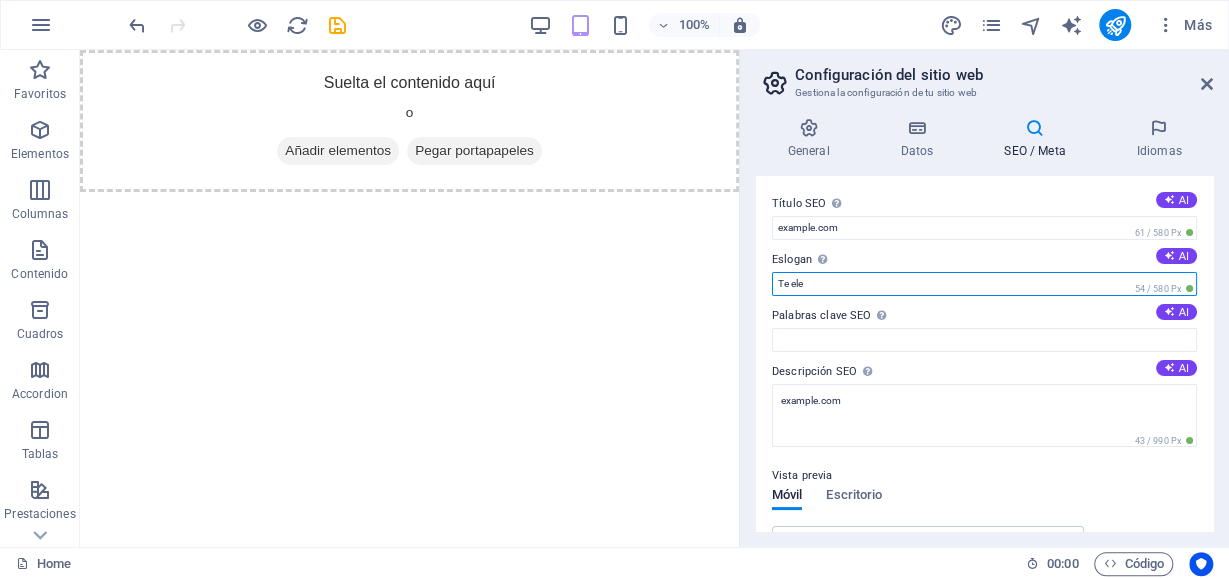 drag, startPoint x: 877, startPoint y: 287, endPoint x: 662, endPoint y: 290, distance: 215.02094 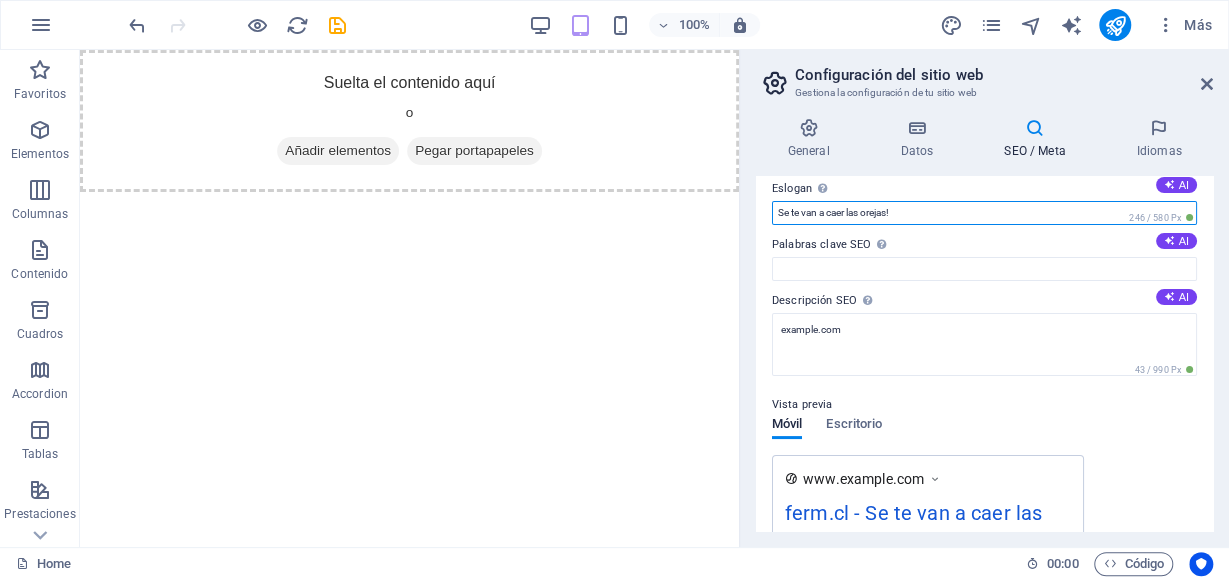 scroll, scrollTop: 0, scrollLeft: 0, axis: both 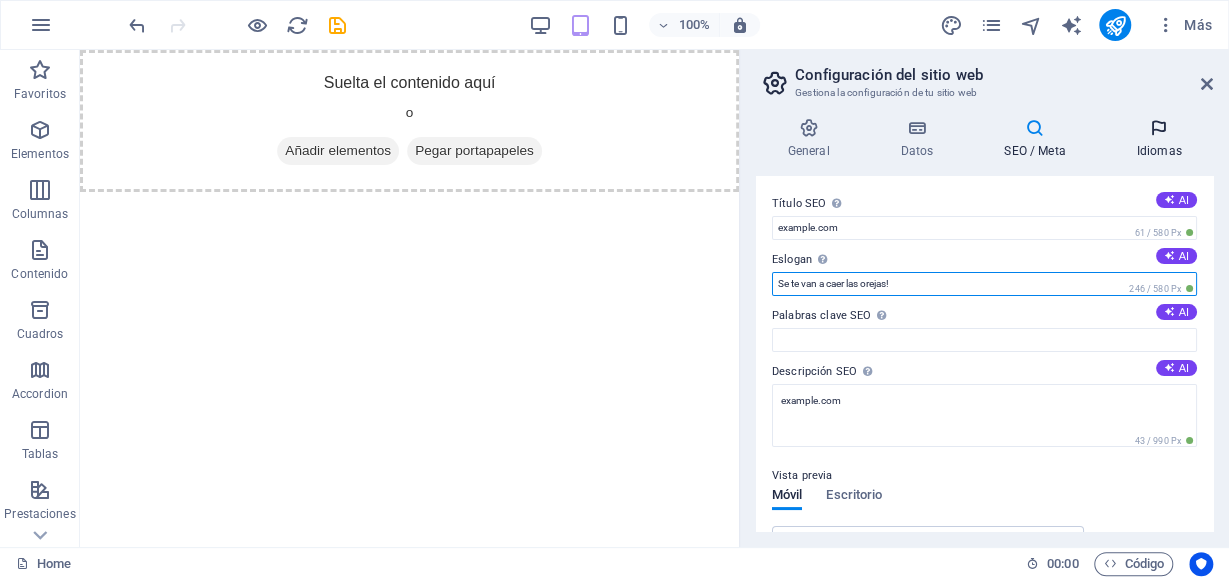 type on "Se te van a caer las orejas!" 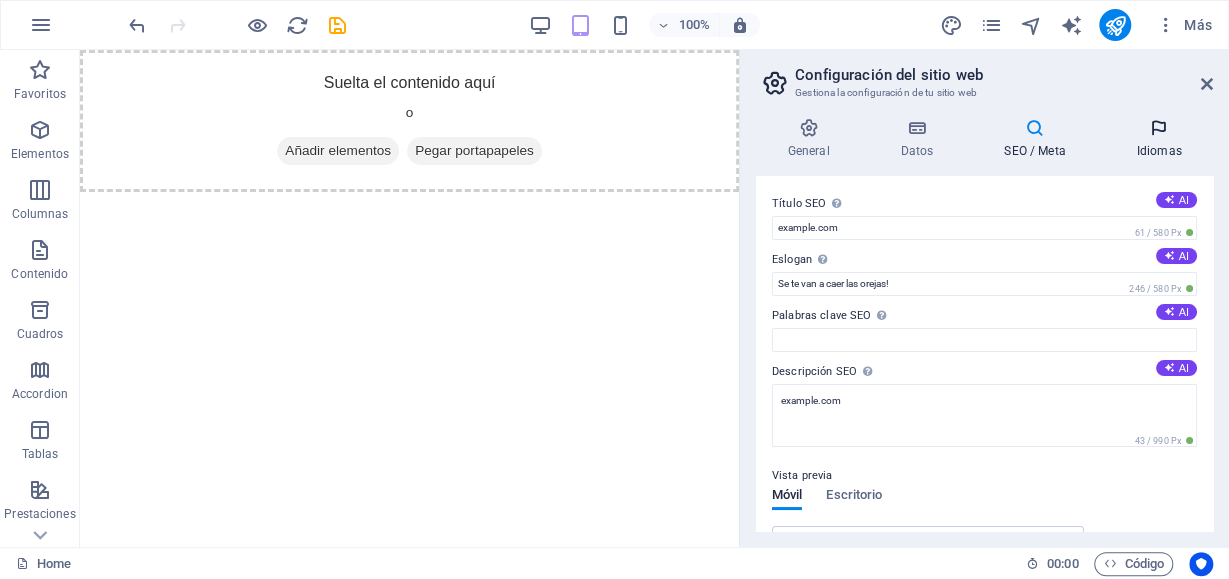 click at bounding box center (1159, 128) 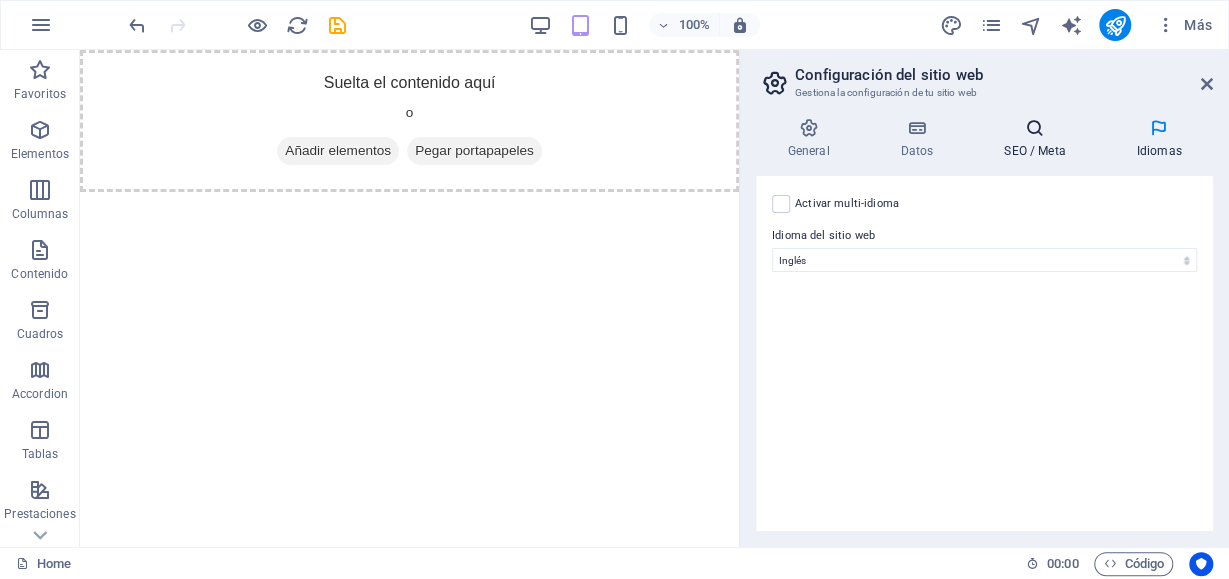 click at bounding box center [1035, 128] 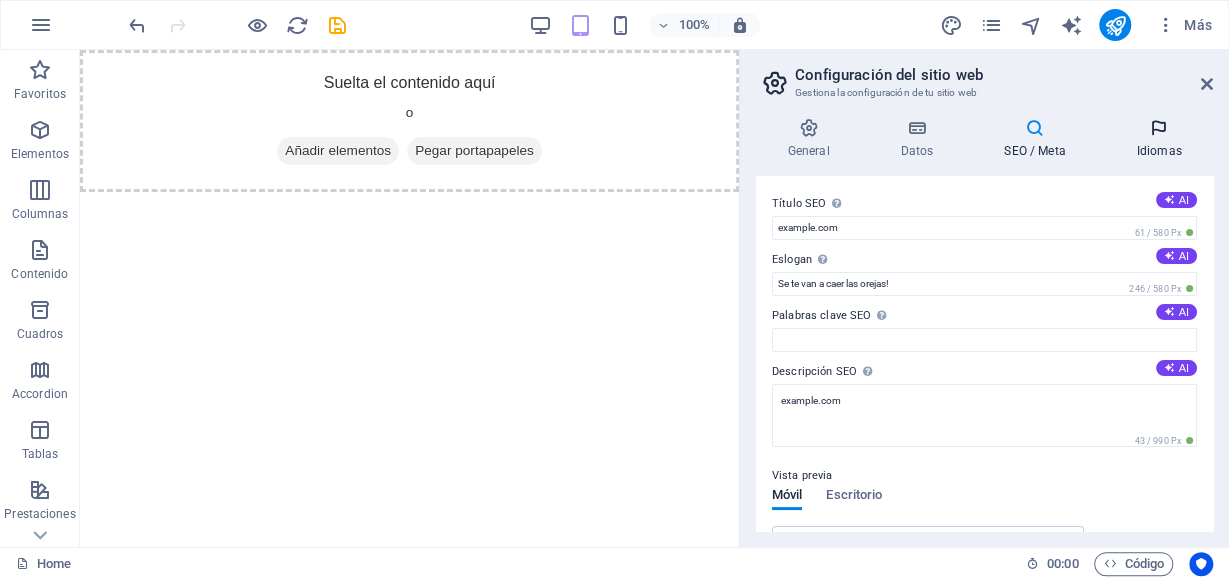 click at bounding box center [1159, 128] 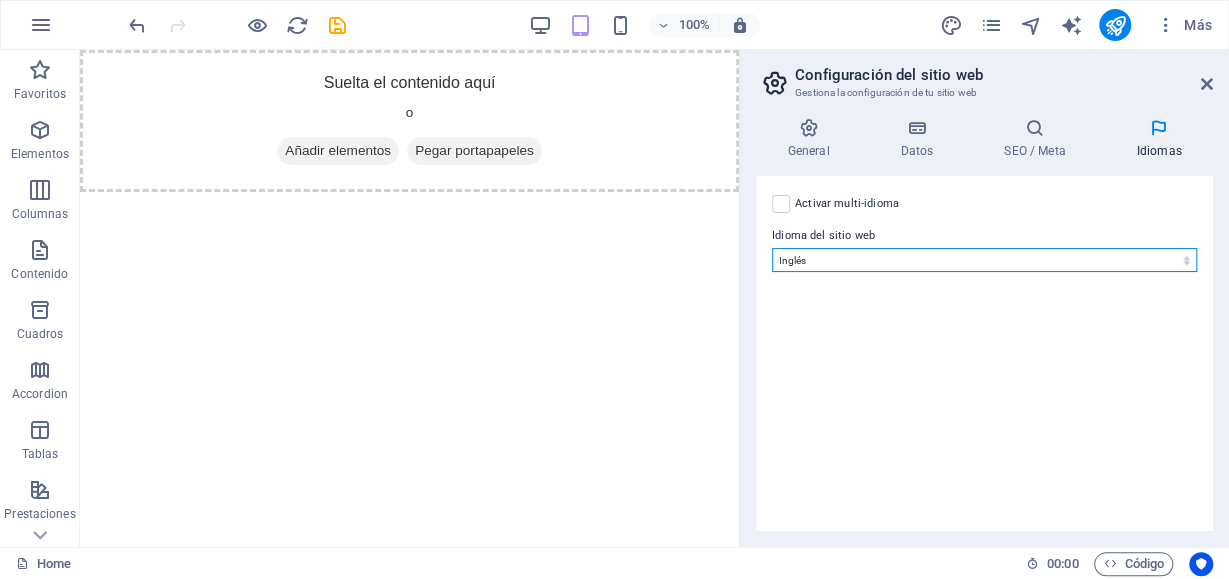 click on "Abkhazian Afar Afrikaans Akan Albanés Alemán Amharic Árabe Aragonese Armenian Assamese Avaric Avestan Aymara Azerbaijani Bambara Bashkir Basque Belarusian Bengalí Bihari languages Bislama Bokmål Bosnian Breton Búlgaro Burmese Catalán Central Khmer Chamorro Chechen Checo Chino Church Slavic Chuvash Coreano Cornish Corsican Cree Croata Danés Dzongkha Eslovaco Esloveno Español Esperanto Estonian Ewe Faroese Farsi (Persa) Fijian Finlandés Francés Fulah Gaelic Galician Ganda Georgian Greenlandic Griego Guaraní Gujarati Haitian Creole Hausa Hebreo Herero Hindi Hiri Motu Holandés Húngaro Ido Igbo Indonesio Inglés Interlingua Interlingue Inuktitut Inupiaq Irish Islandés Italiano Japonés Javanese Kannada Kanuri Kashmiri Kazakh Kikuyu Kinyarwanda Komi Kongo Kurdish Kwanyama Kyrgyz Lao Latín Letón Limburgish Lingala Lituano Luba-Katanga Luxembourgish Macedonio Malagasy Malay Malayalam Maldivian Maltés Manx Maori Marathi Marshallese Mongolian Nauru Navajo Ndonga Nepali North Ndebele Northern Sami Pali" at bounding box center [984, 260] 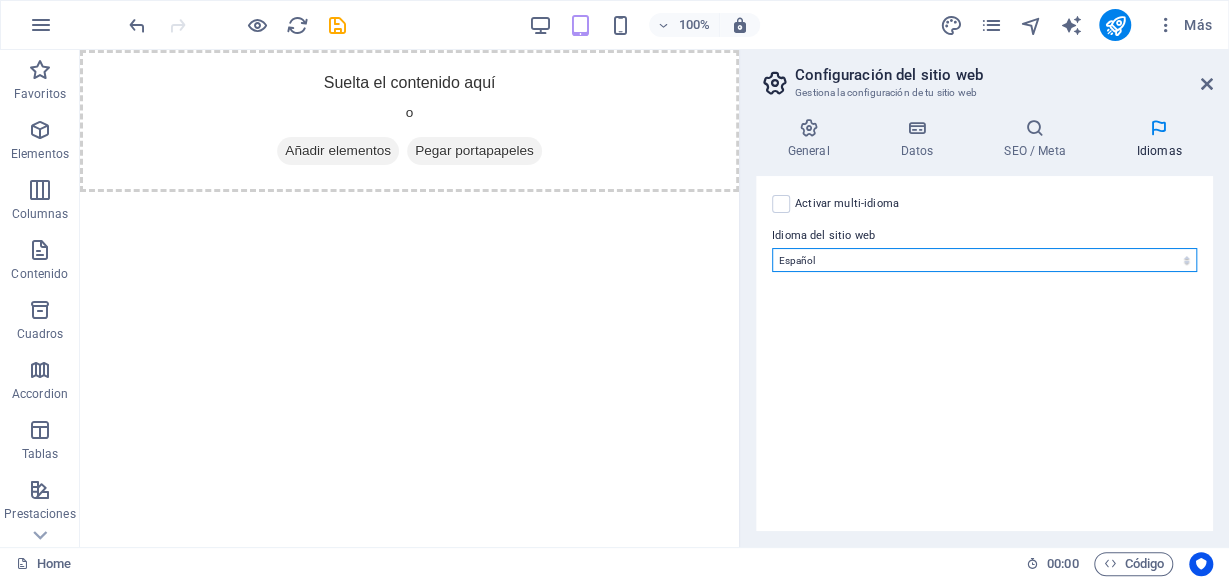 click on "Español" at bounding box center [0, 0] 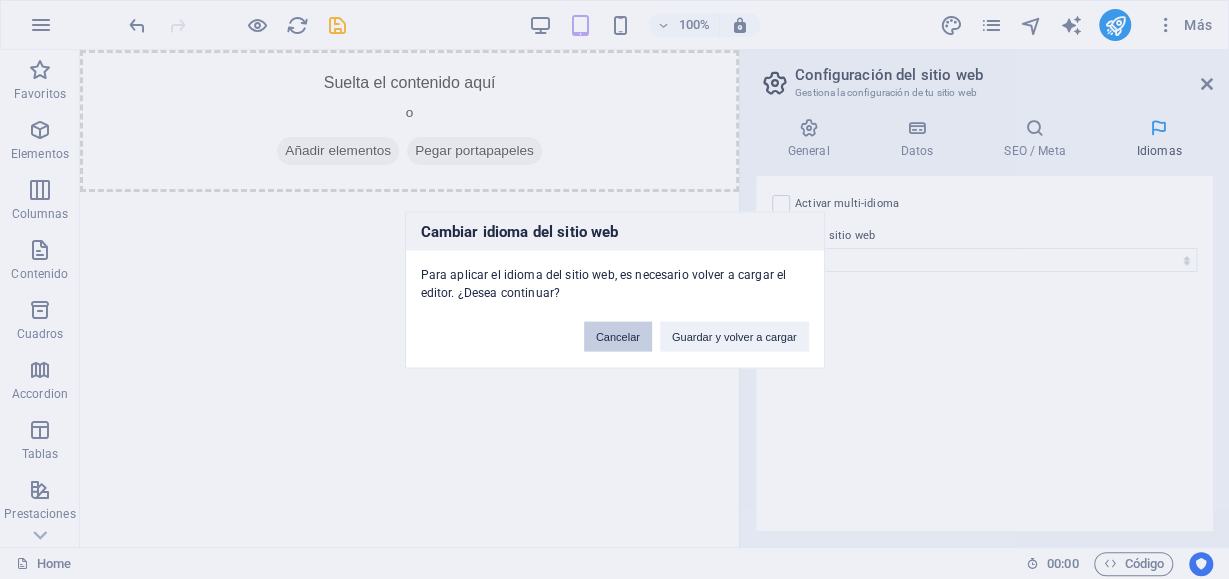 click on "Cancelar" at bounding box center (618, 336) 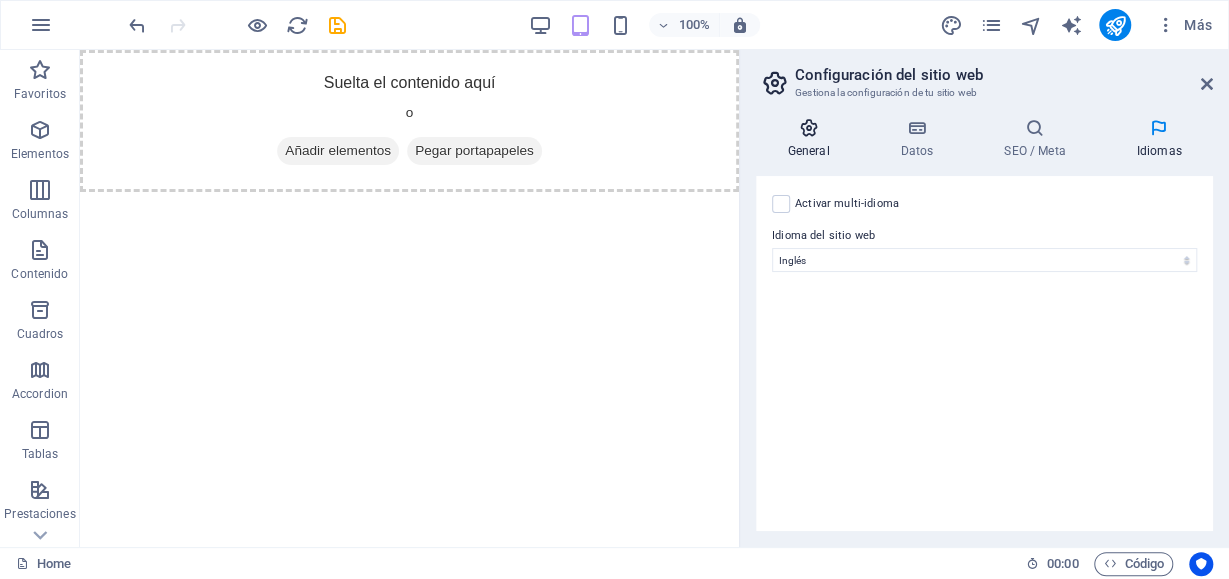 click on "General" at bounding box center [812, 139] 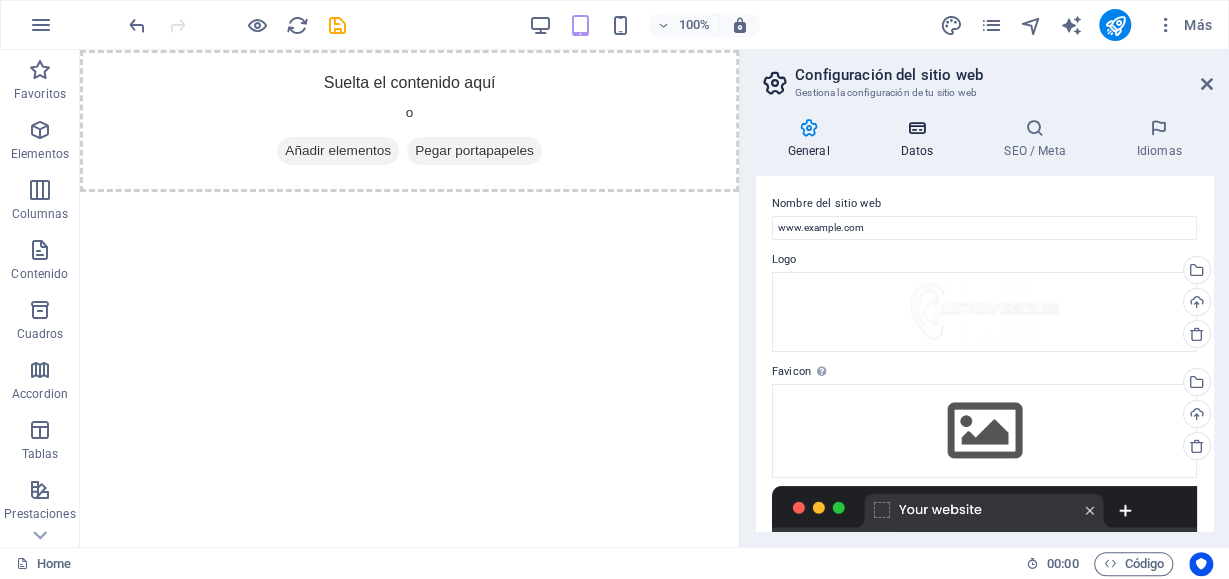 click on "Datos" at bounding box center (921, 139) 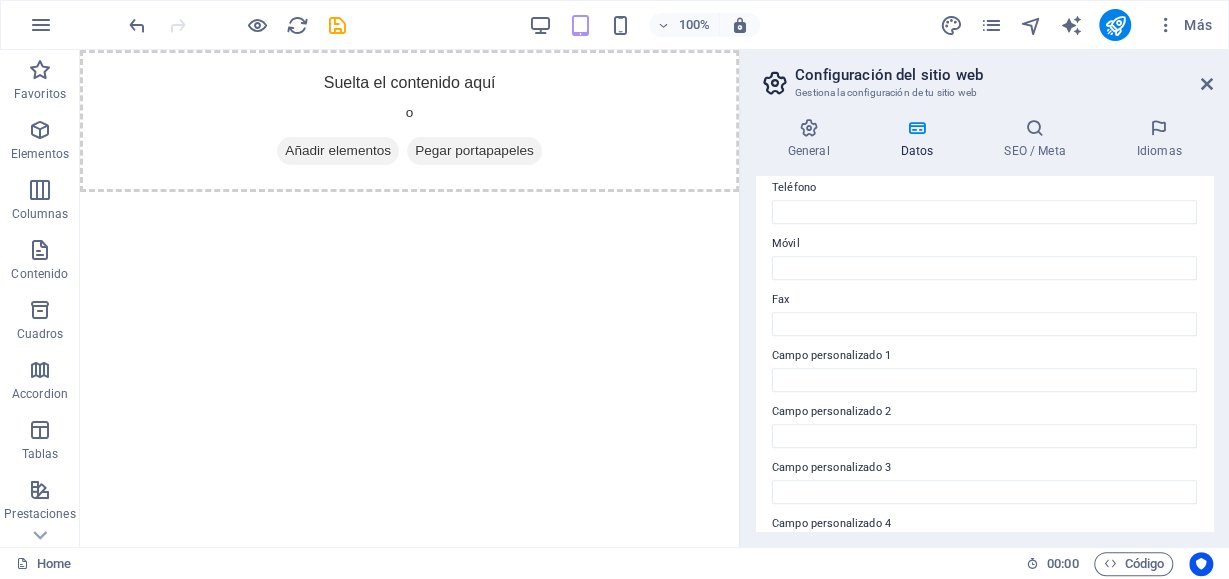 scroll, scrollTop: 605, scrollLeft: 0, axis: vertical 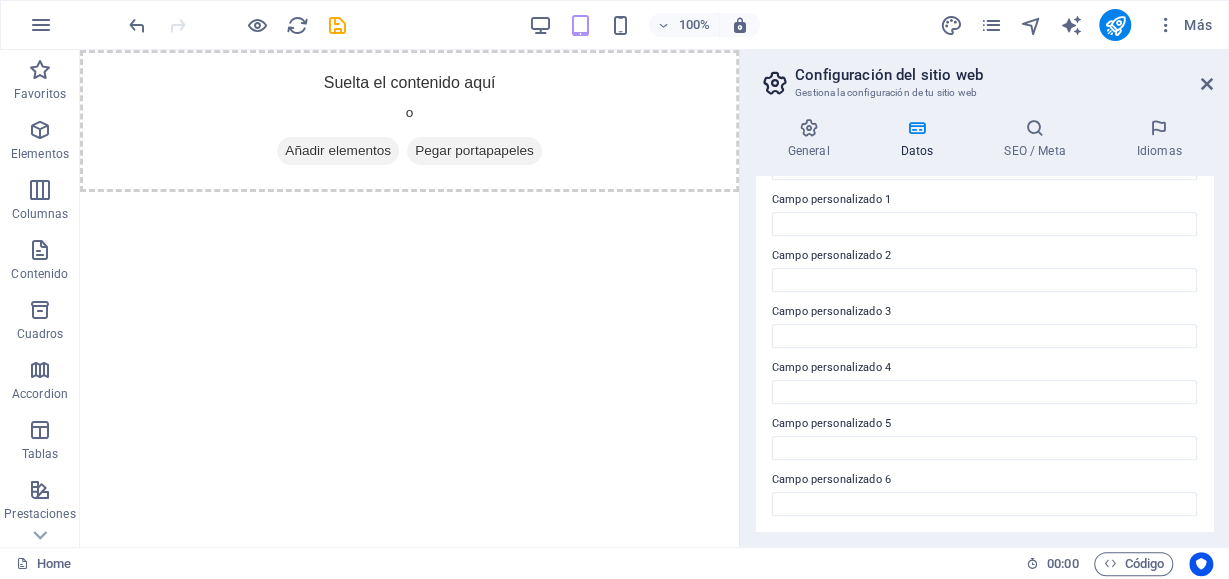 click on "General  Datos  SEO / Meta  Idiomas Nombre del sitio web www.example.com Logo Arrastra archivos aquí, haz clic para escoger archivos o  selecciona archivos de Archivos o de nuestra galería gratuita de fotos y vídeos Selecciona archivos del administrador de archivos, de la galería de fotos o carga archivo(s) Cargar Favicon Define aquí el favicon de tu sitio web. Un favicon es un pequeño icono que se muestra en la pestaña del navegador al lado del título de tu sitio web. Este ayuda a los visitantes a identificar tu sitio web. Arrastra archivos aquí, haz clic para escoger archivos o  selecciona archivos de Archivos o de nuestra galería gratuita de fotos y vídeos Selecciona archivos del administrador de archivos, de la galería de fotos o carga archivo(s) Cargar Vista previa de imagen (Open Graph) Esta imagen se mostrará cuando el sitio web se comparta en redes sociales Arrastra archivos aquí, haz clic para escoger archivos o  Cargar Empresa Fundación ELECTRORAPEROMETALERO Nombre Apellidos Calle Ciudad" at bounding box center (984, 324) 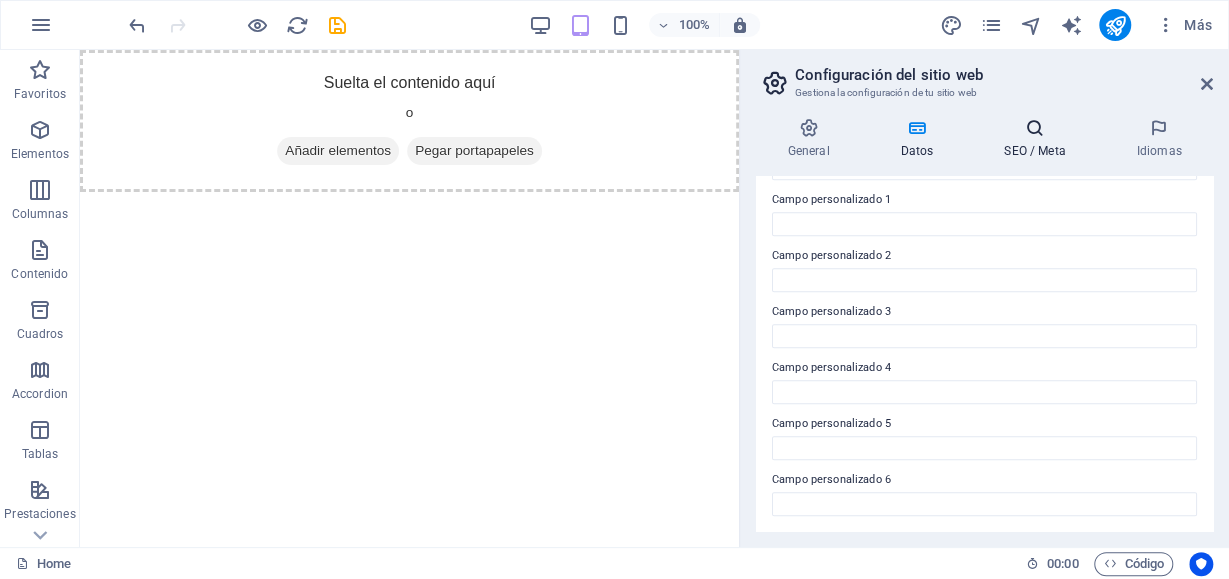 click at bounding box center (1035, 128) 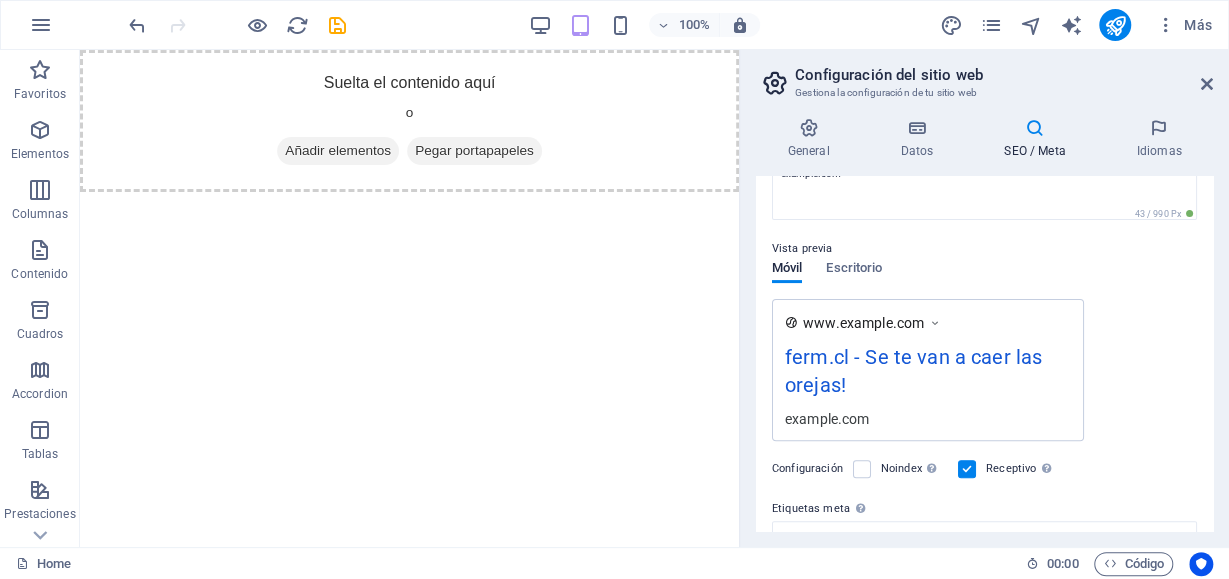 scroll, scrollTop: 406, scrollLeft: 0, axis: vertical 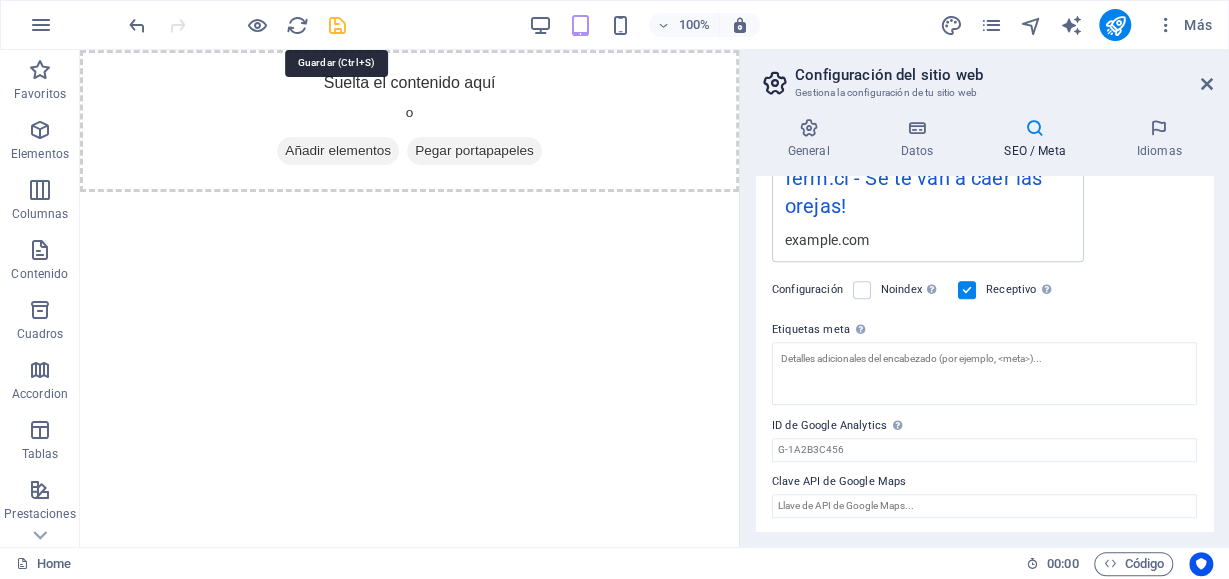 click at bounding box center (337, 25) 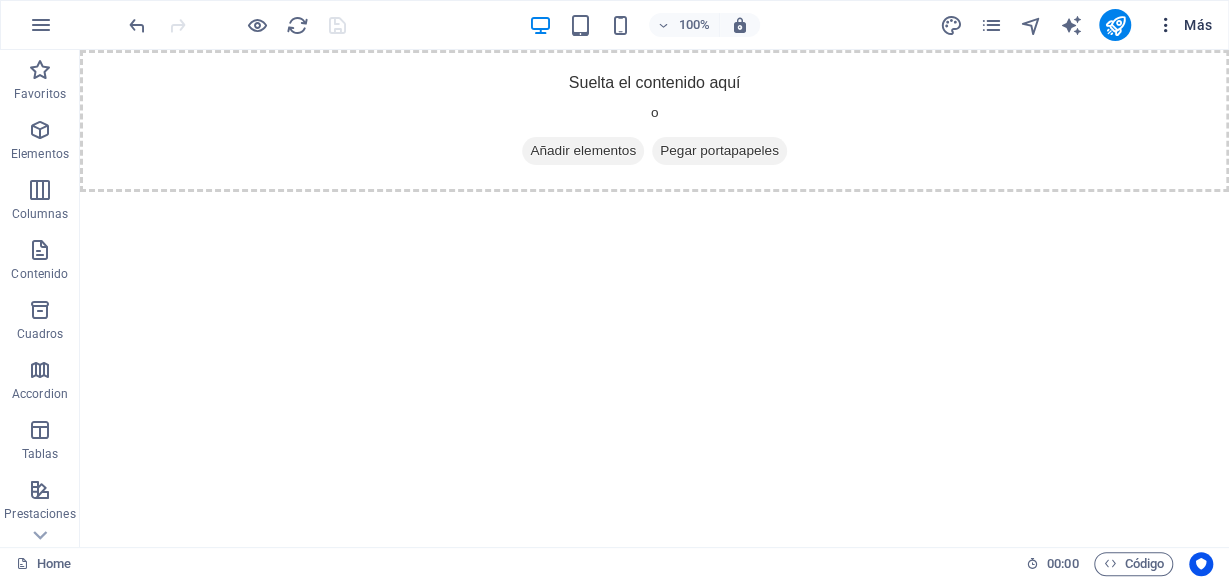 click on "Más" at bounding box center (1183, 25) 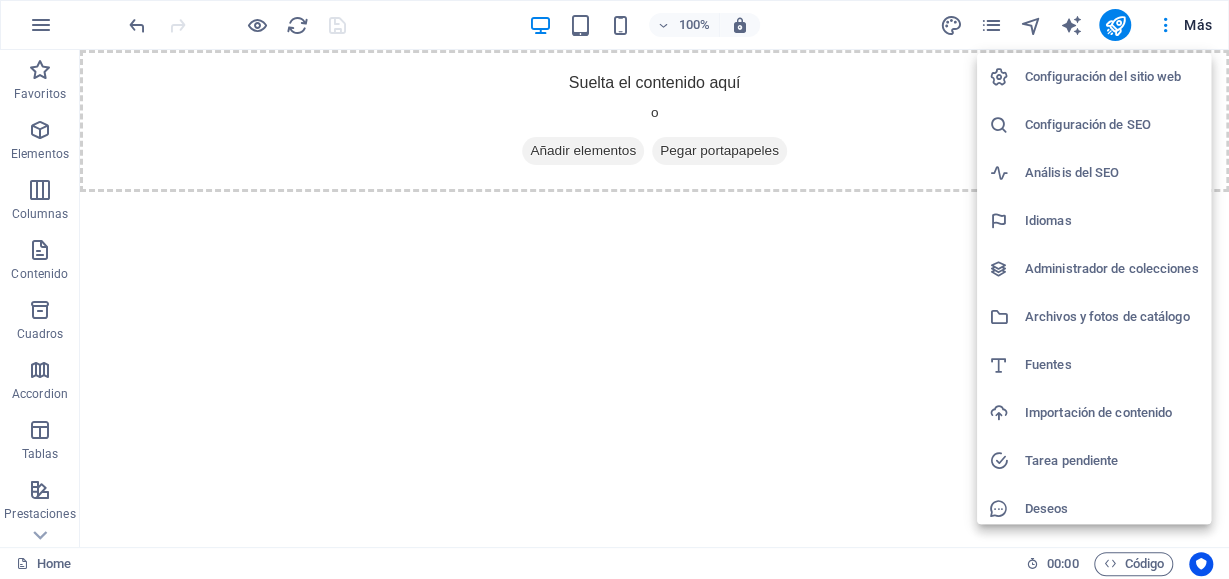 click on "Configuración del sitio web" at bounding box center [1112, 77] 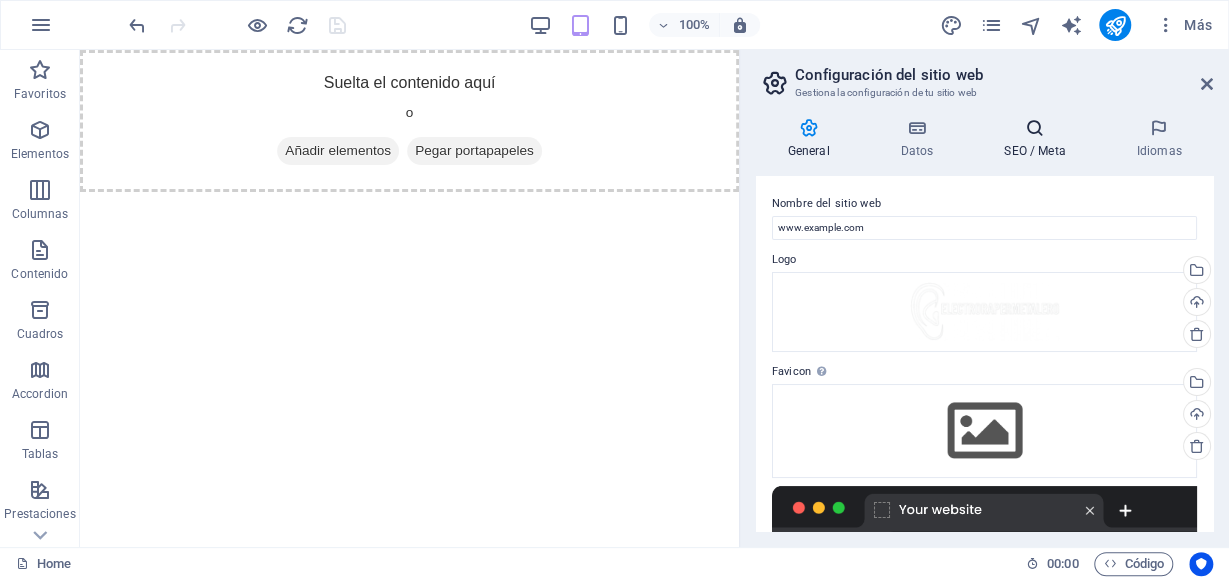 click on "SEO / Meta" at bounding box center (1039, 139) 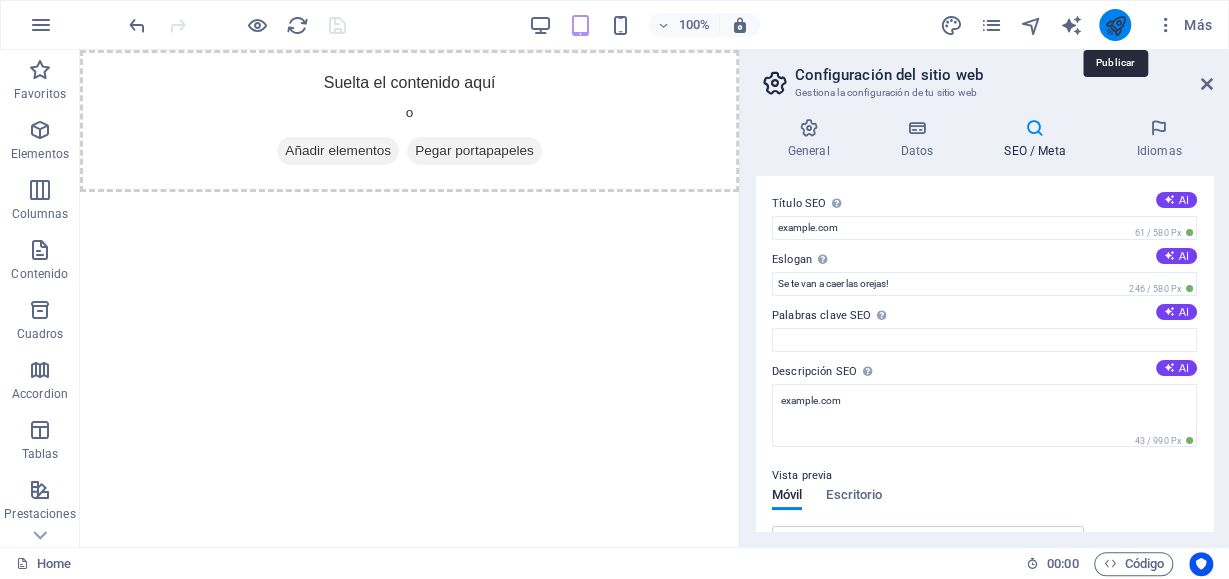 click at bounding box center (1115, 25) 